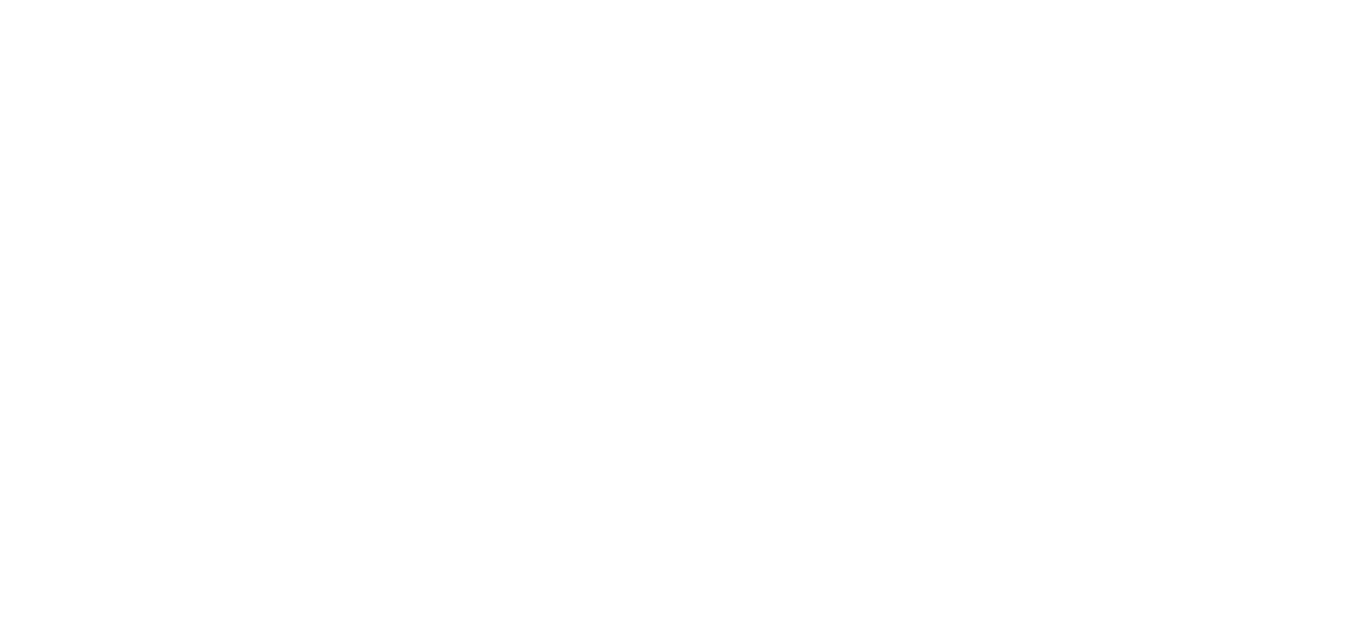 scroll, scrollTop: 0, scrollLeft: 0, axis: both 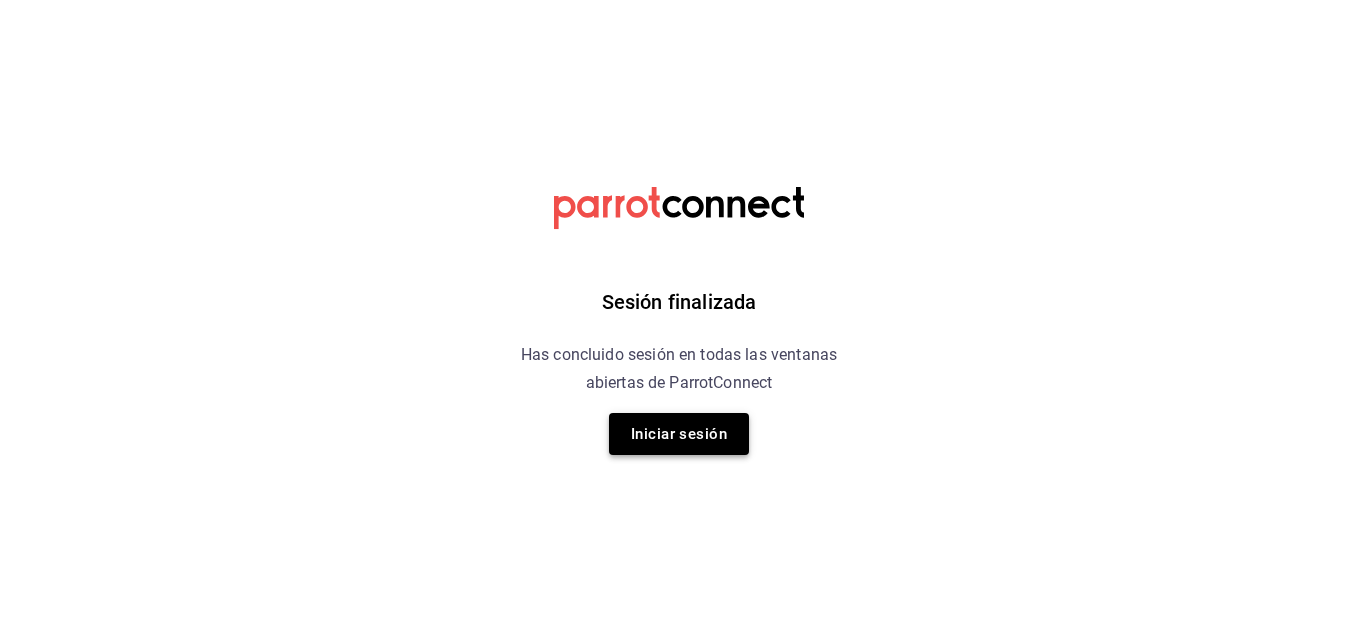 click on "Iniciar sesión" at bounding box center (679, 434) 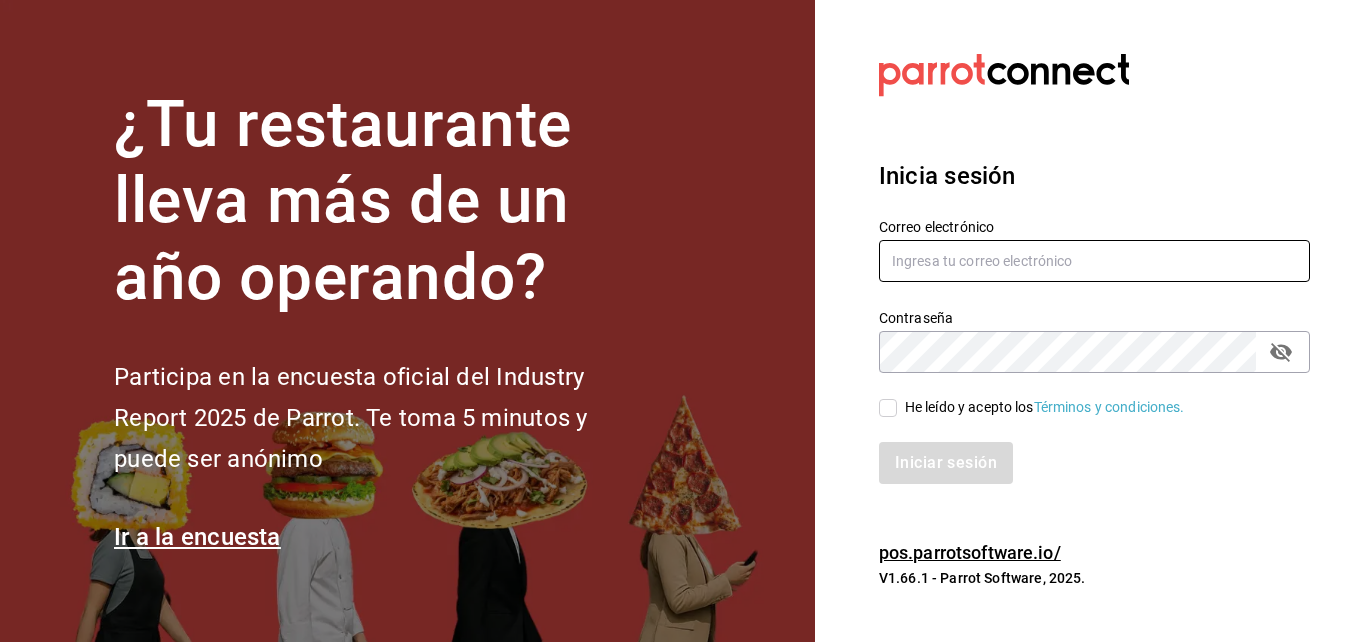 type on "[EMAIL]" 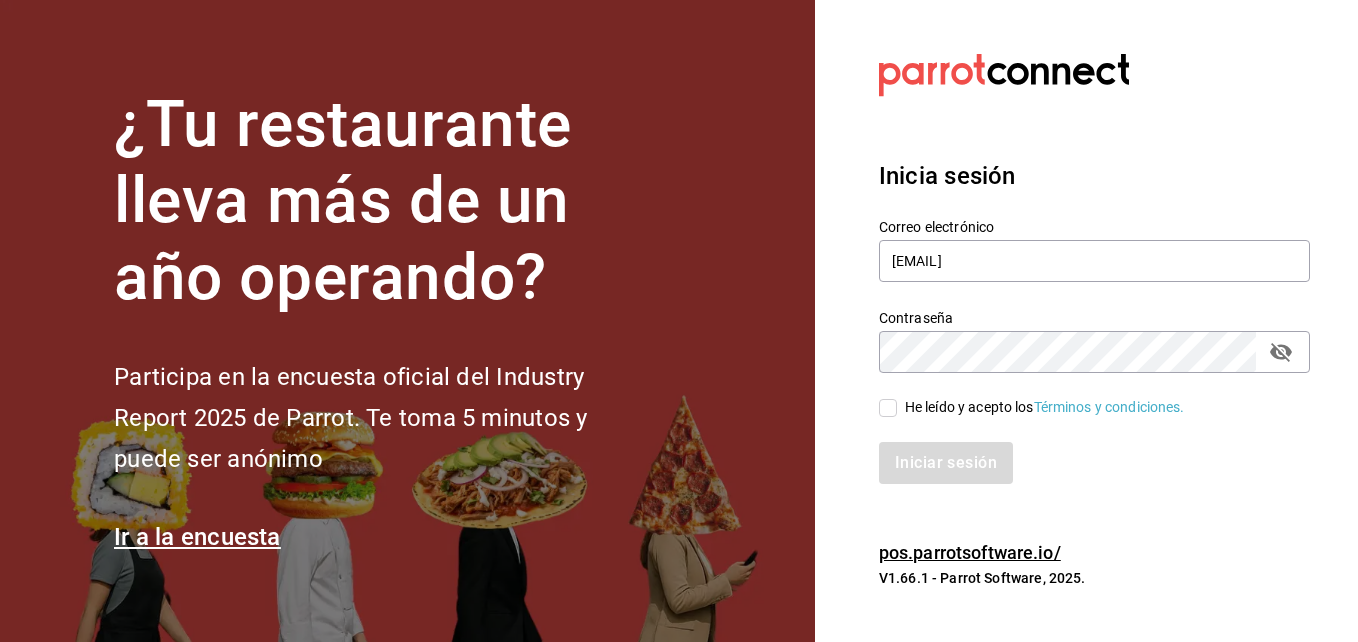 click on "Iniciar sesión" at bounding box center (1082, 451) 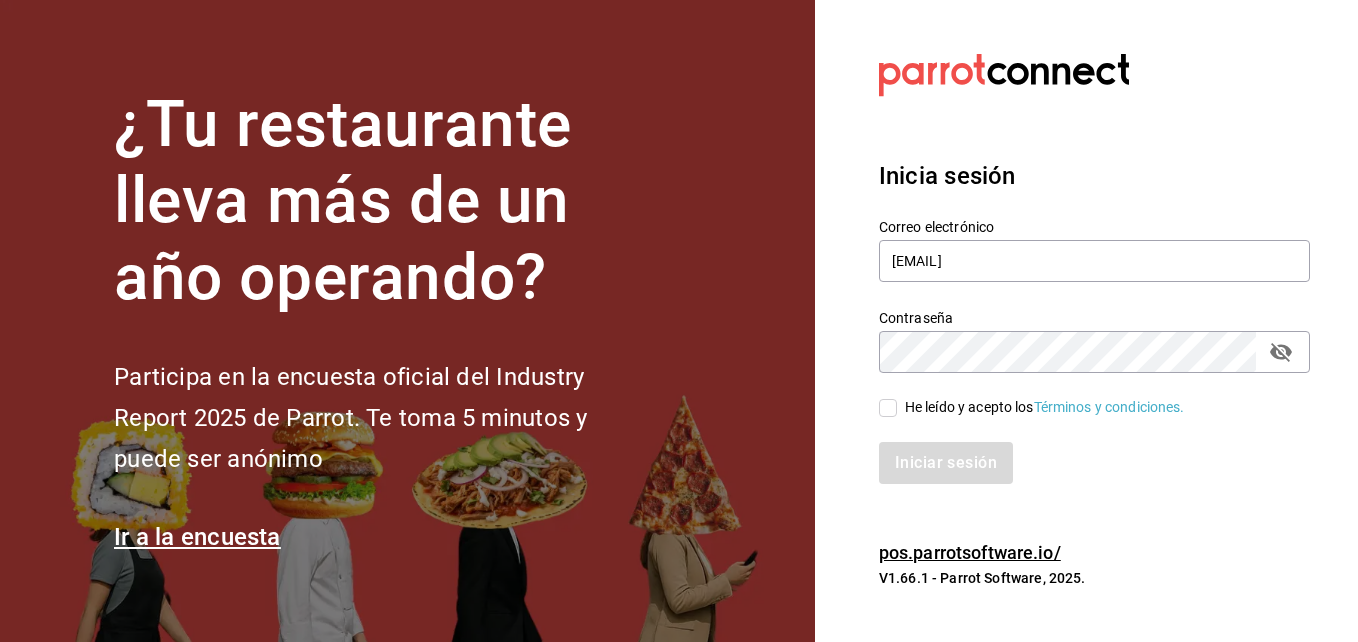 checkbox on "true" 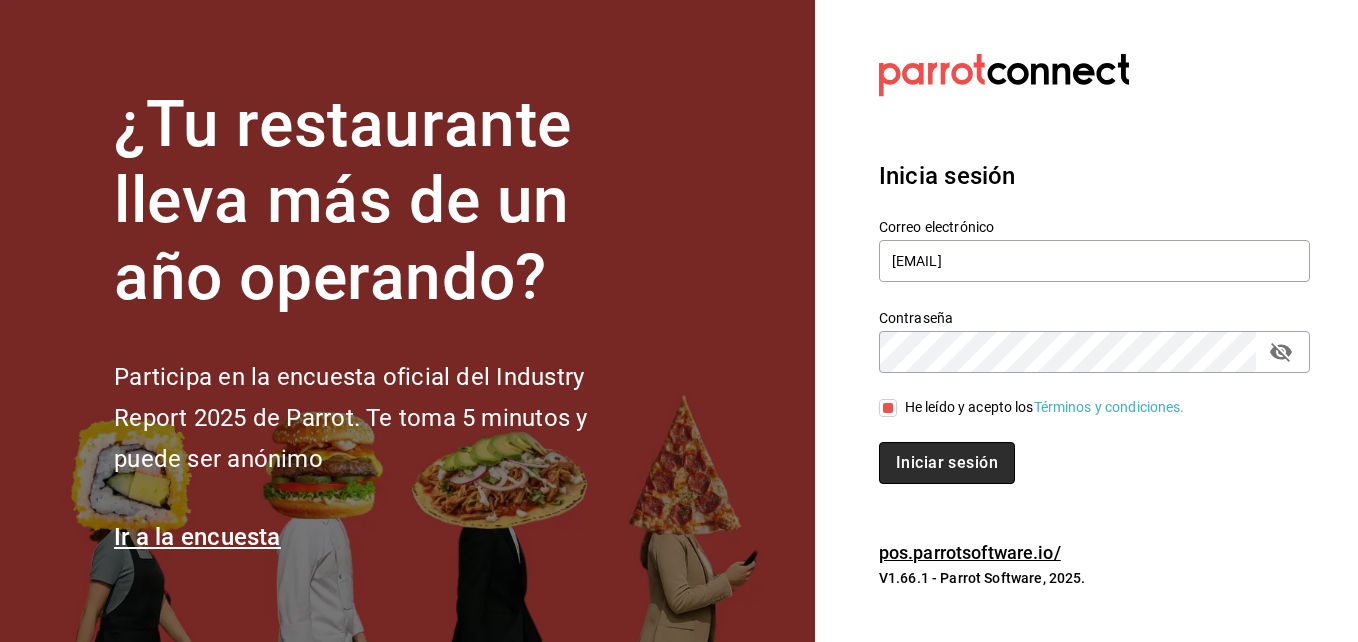 click on "Iniciar sesión" at bounding box center (947, 463) 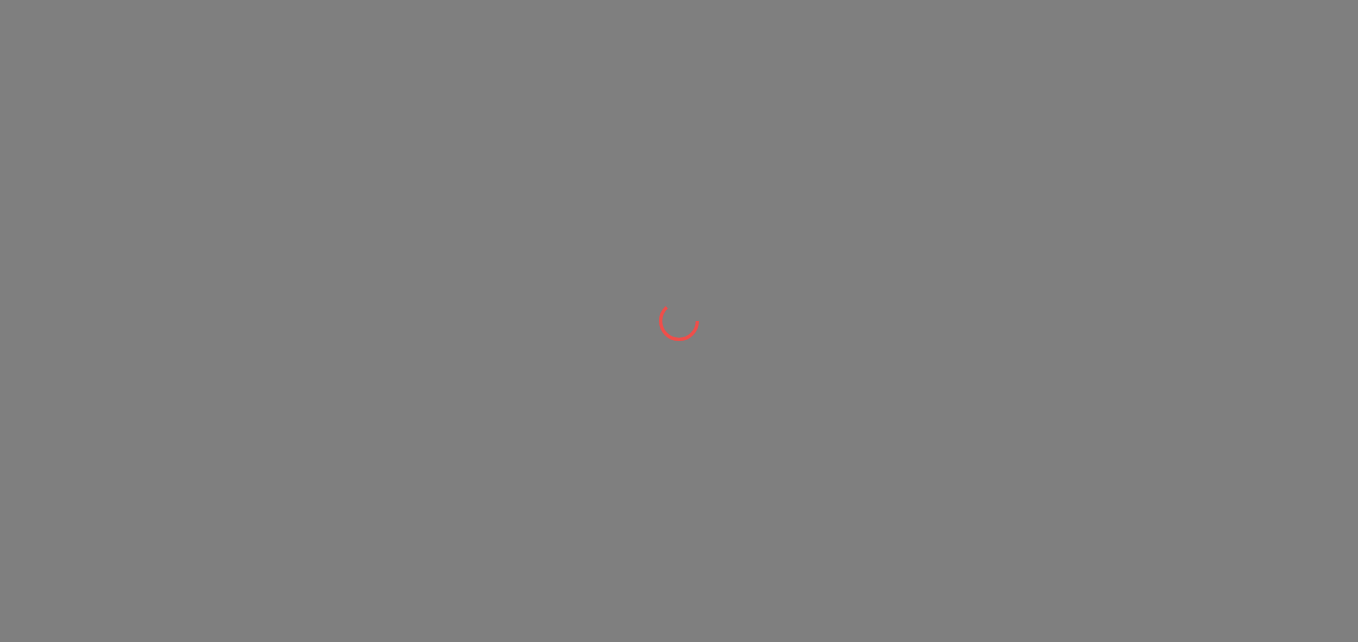 scroll, scrollTop: 0, scrollLeft: 0, axis: both 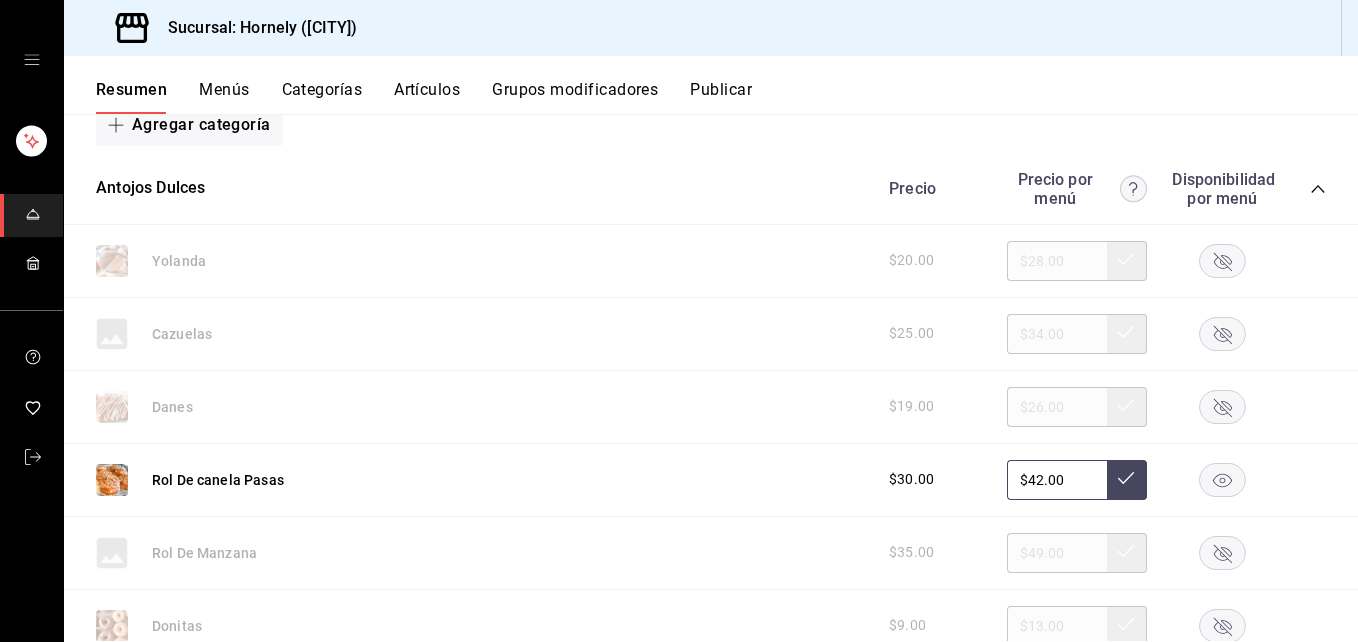 click 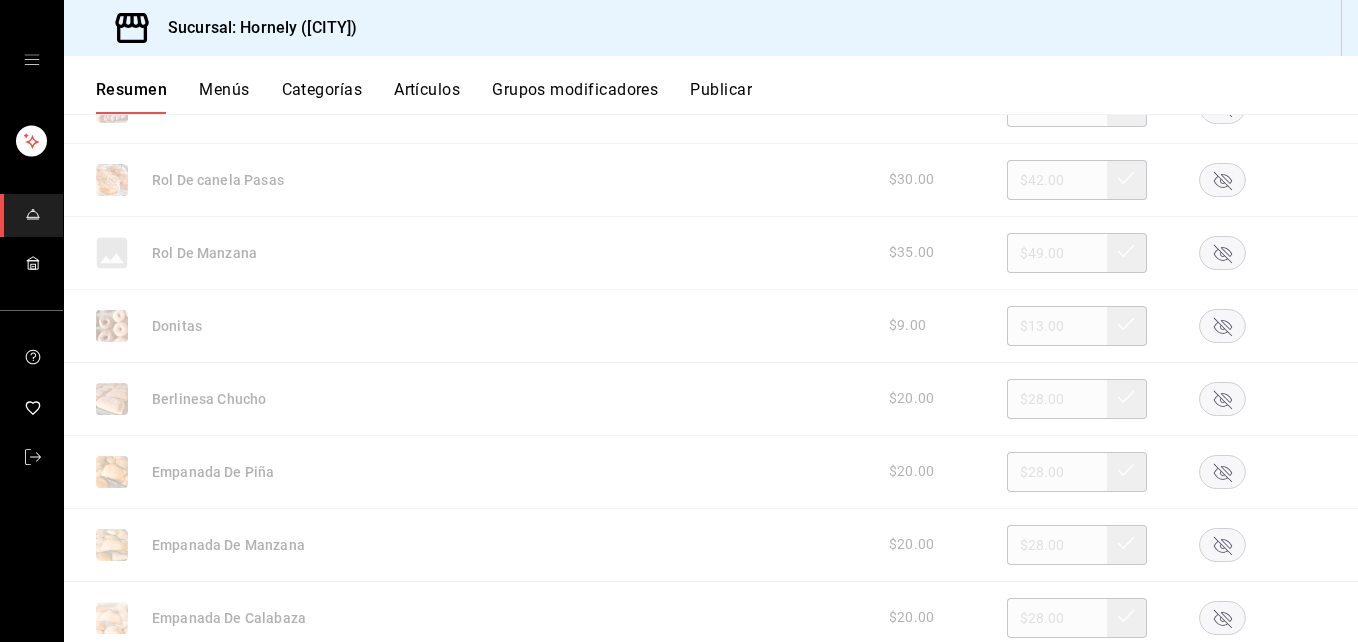 scroll, scrollTop: 900, scrollLeft: 0, axis: vertical 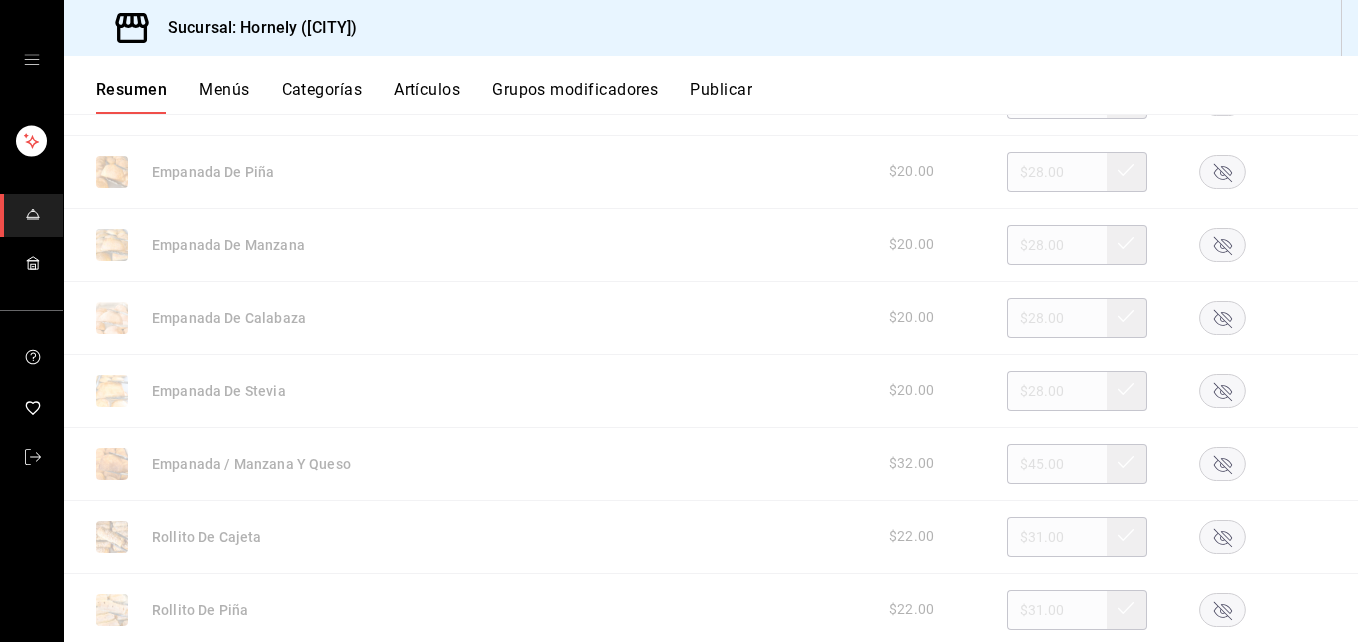 click 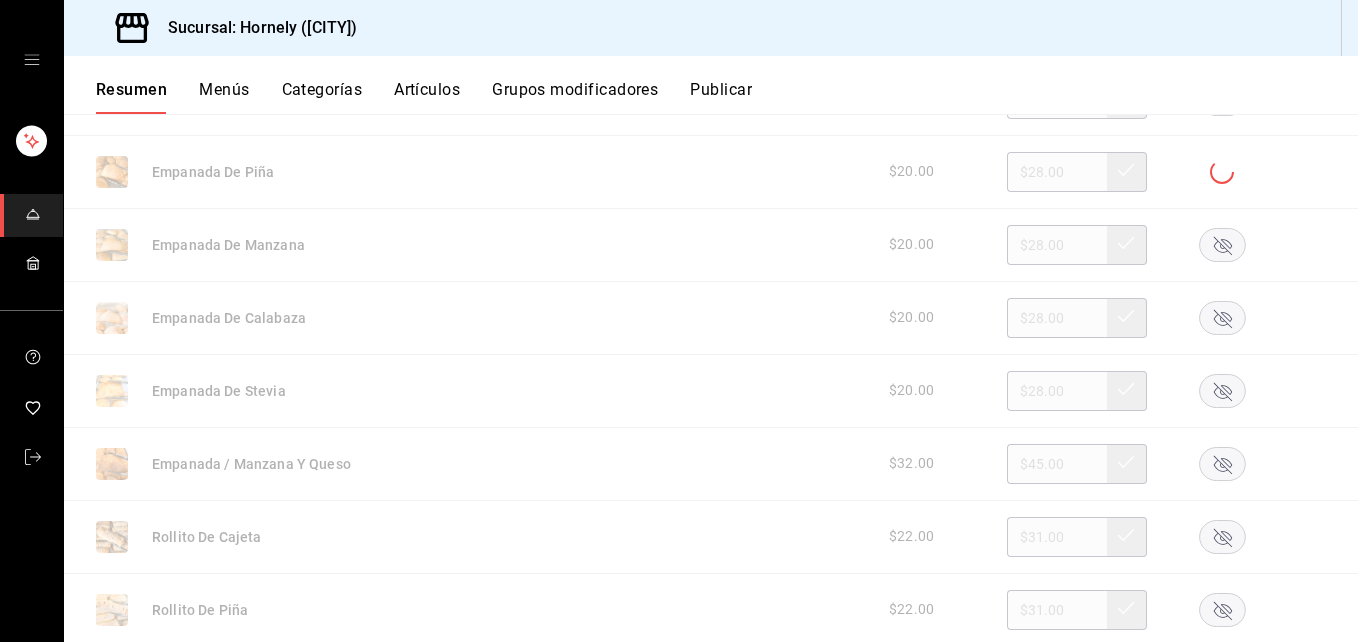 click 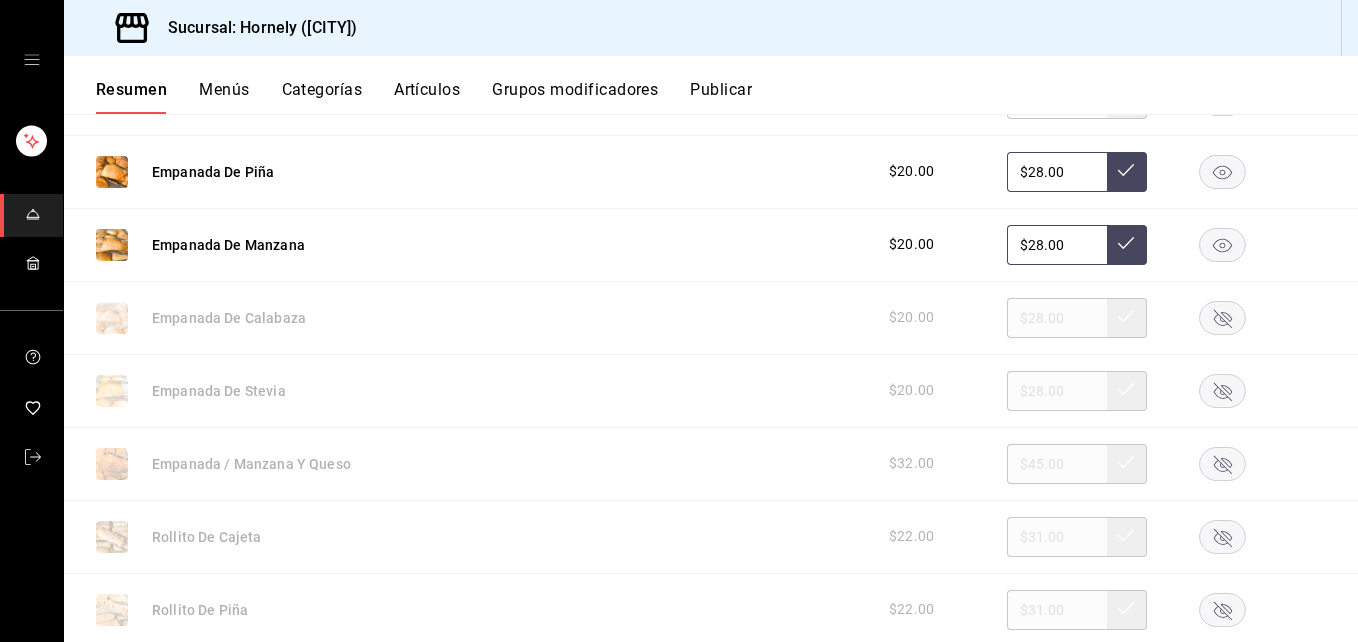 click 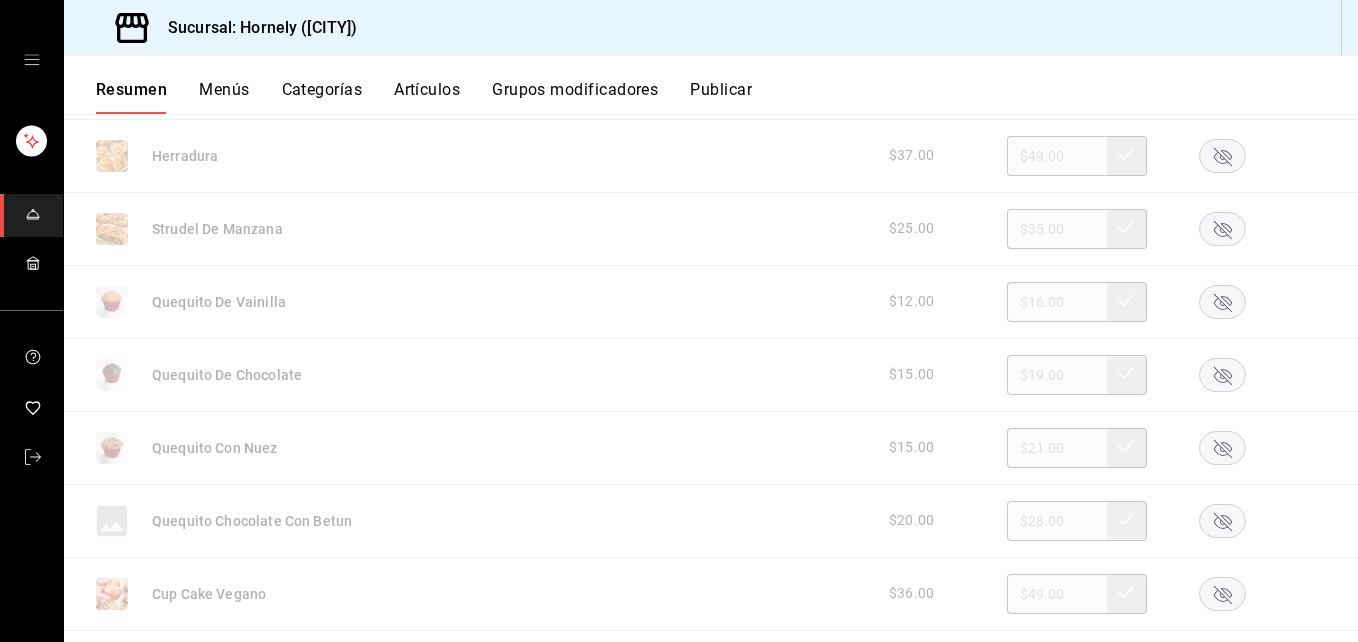 scroll, scrollTop: 1200, scrollLeft: 0, axis: vertical 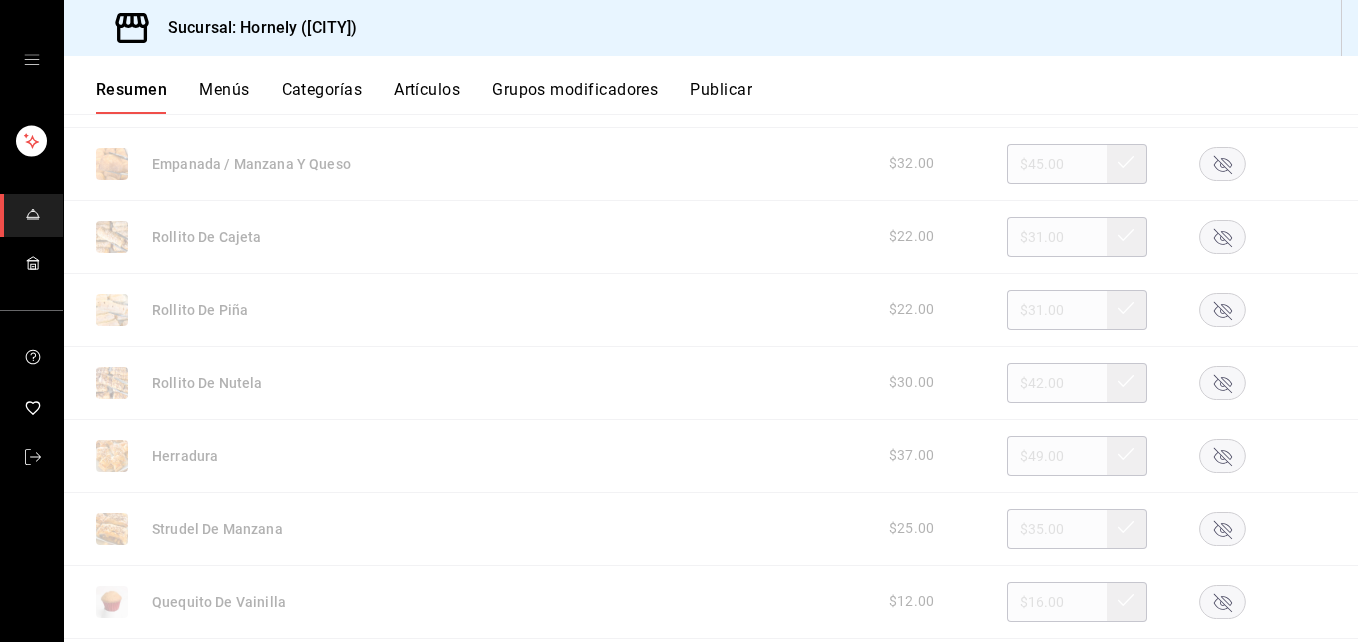 click 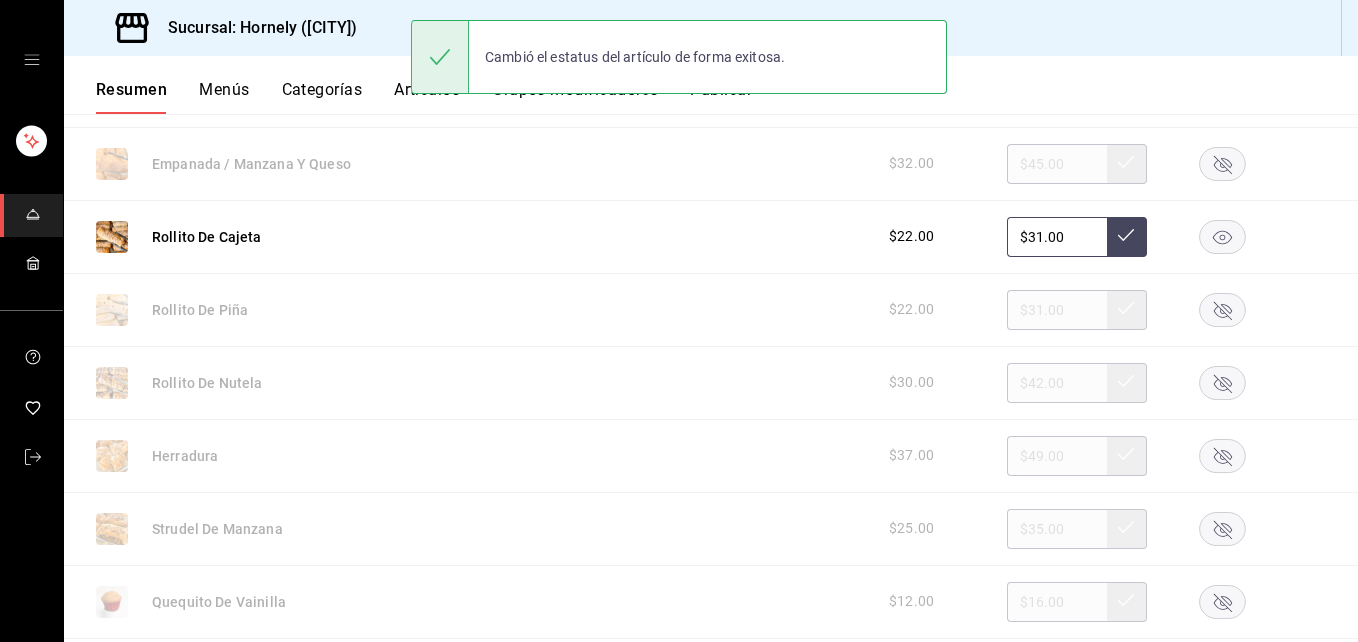 click 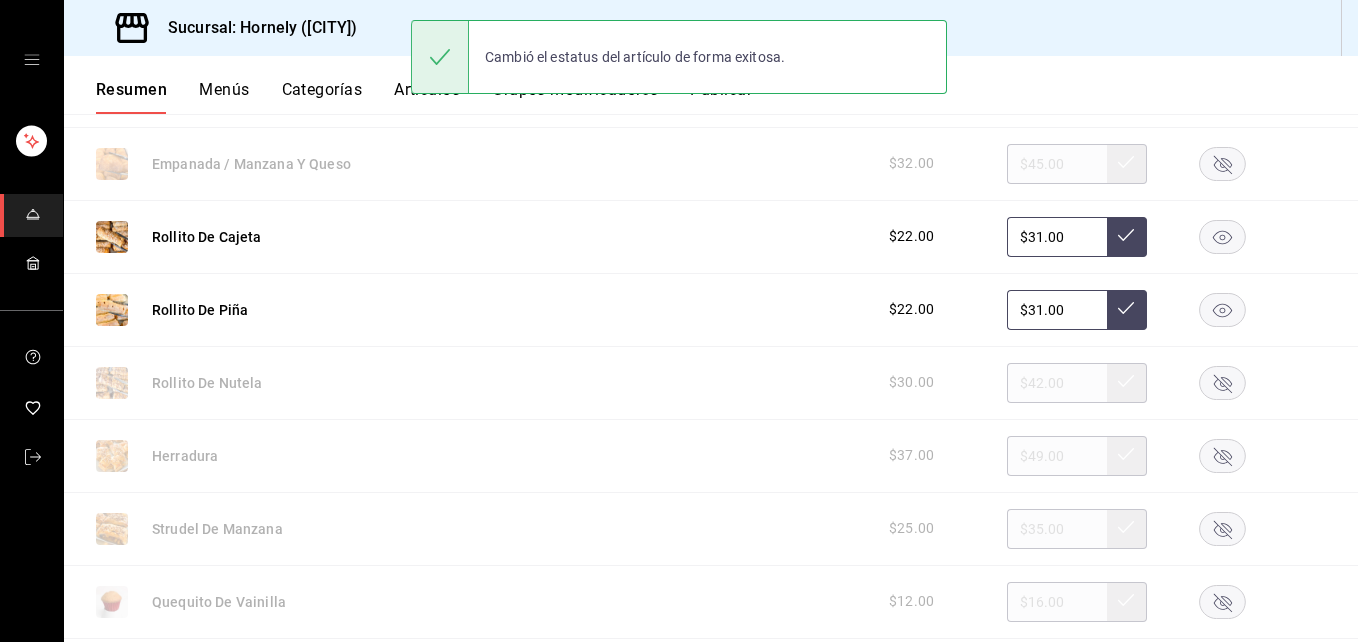 click 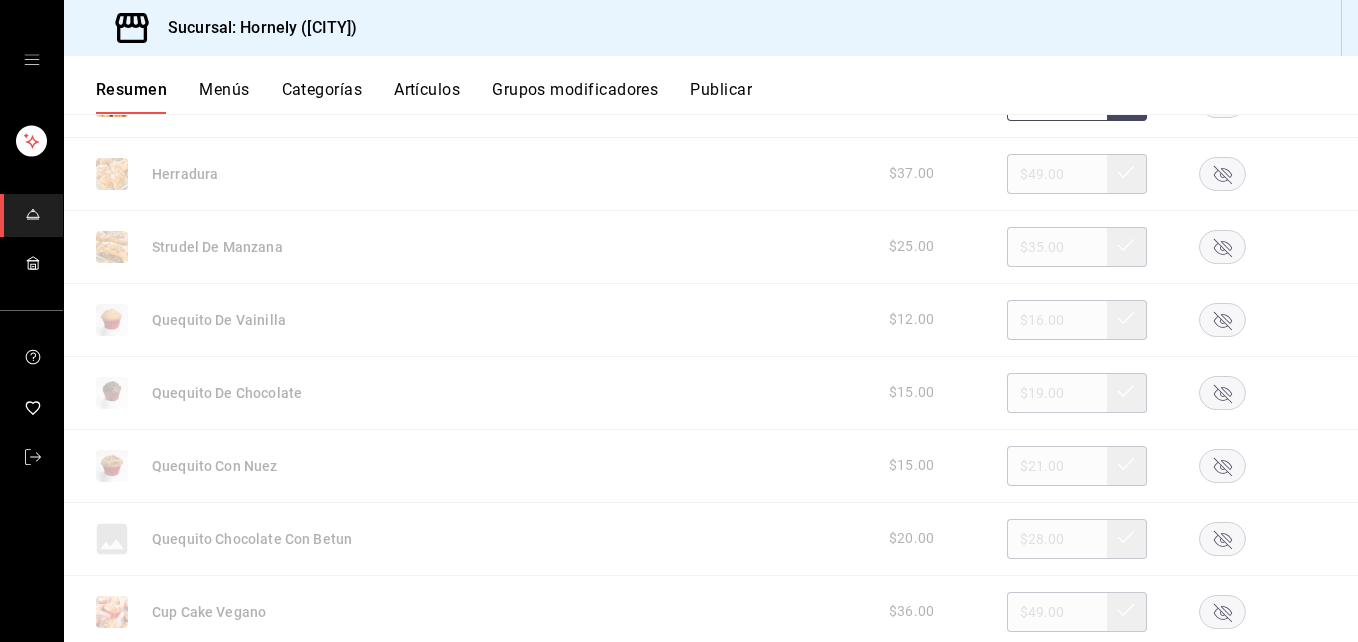 scroll, scrollTop: 1500, scrollLeft: 0, axis: vertical 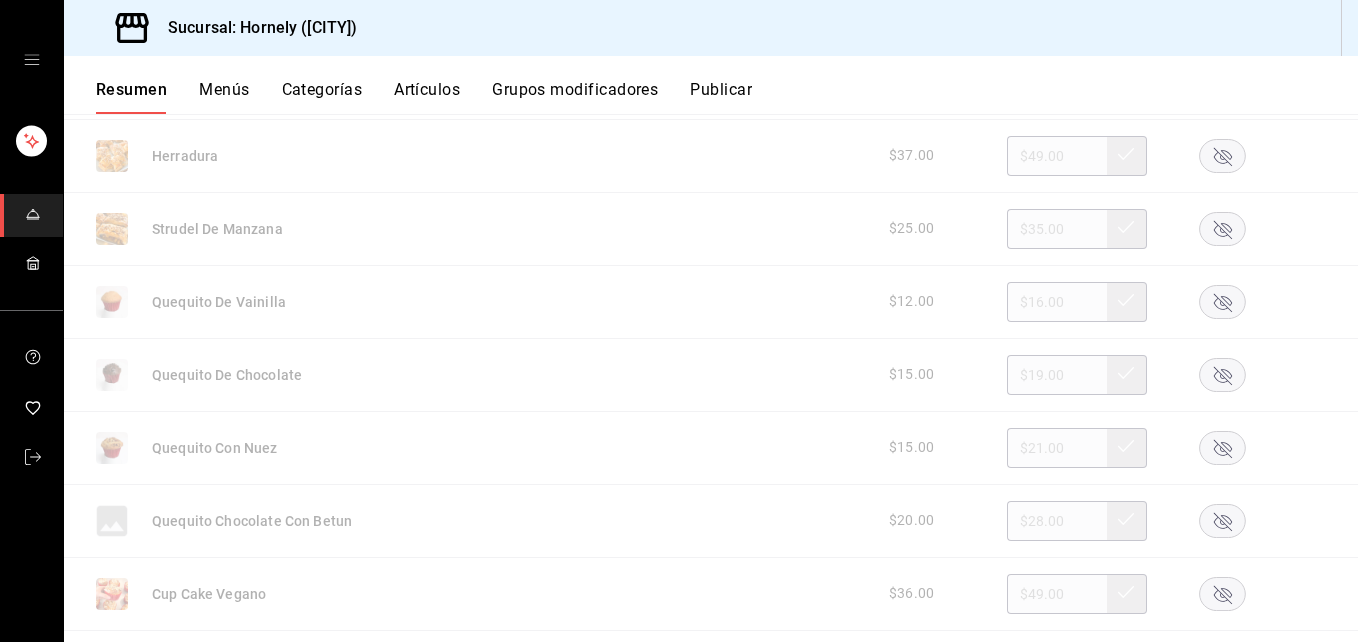 click 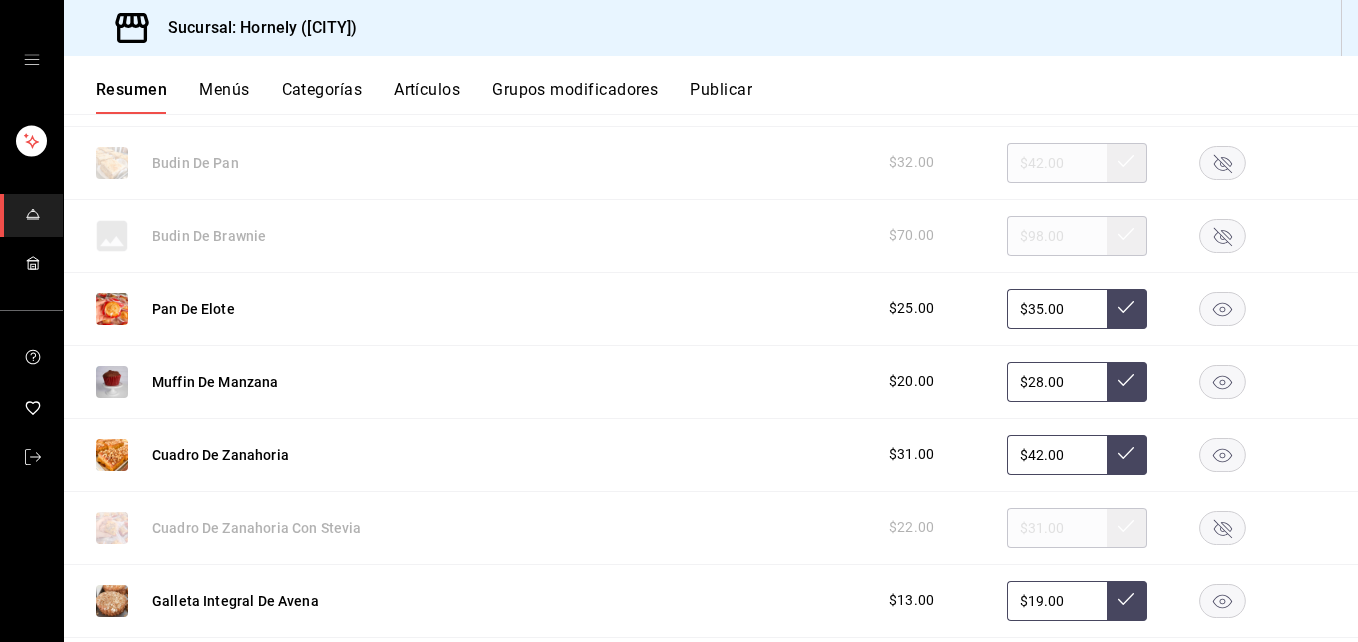 scroll, scrollTop: 2100, scrollLeft: 0, axis: vertical 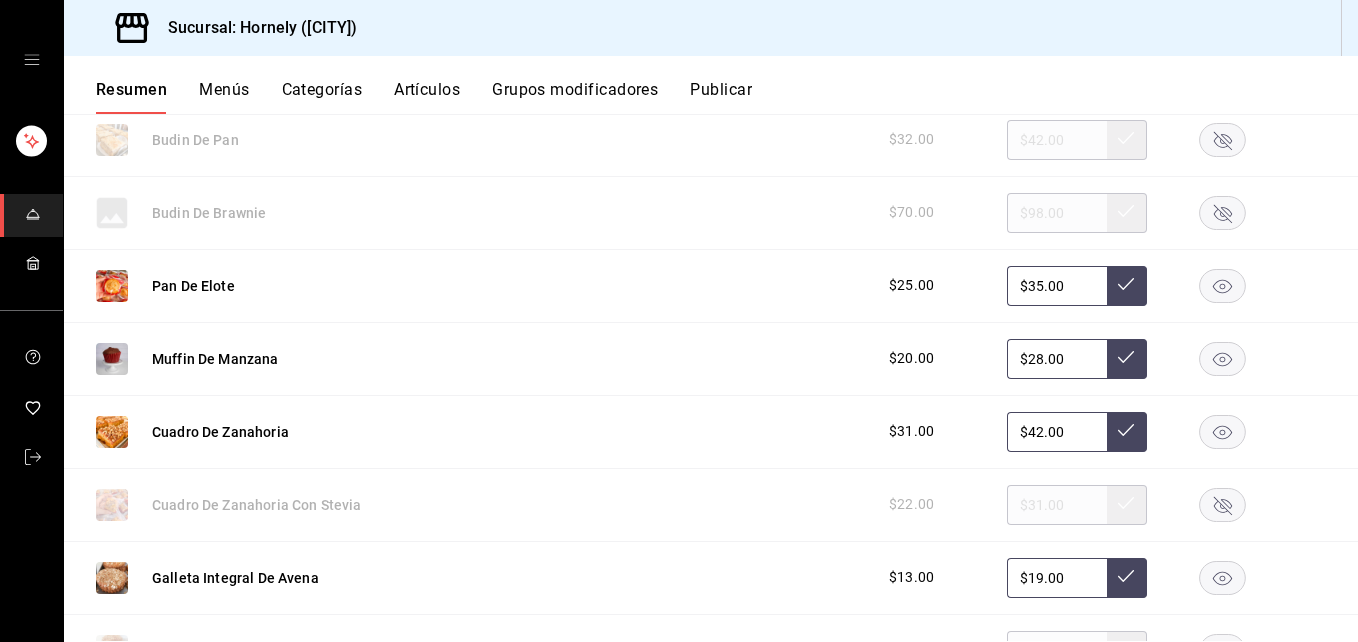 click 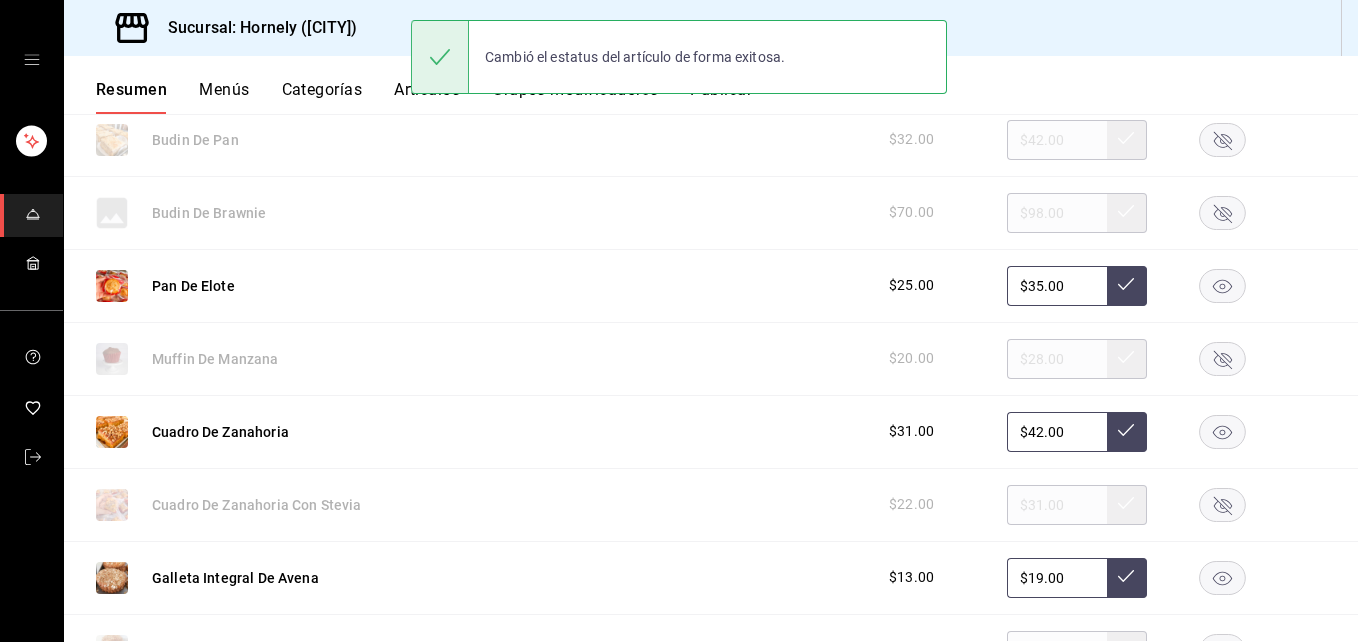 click 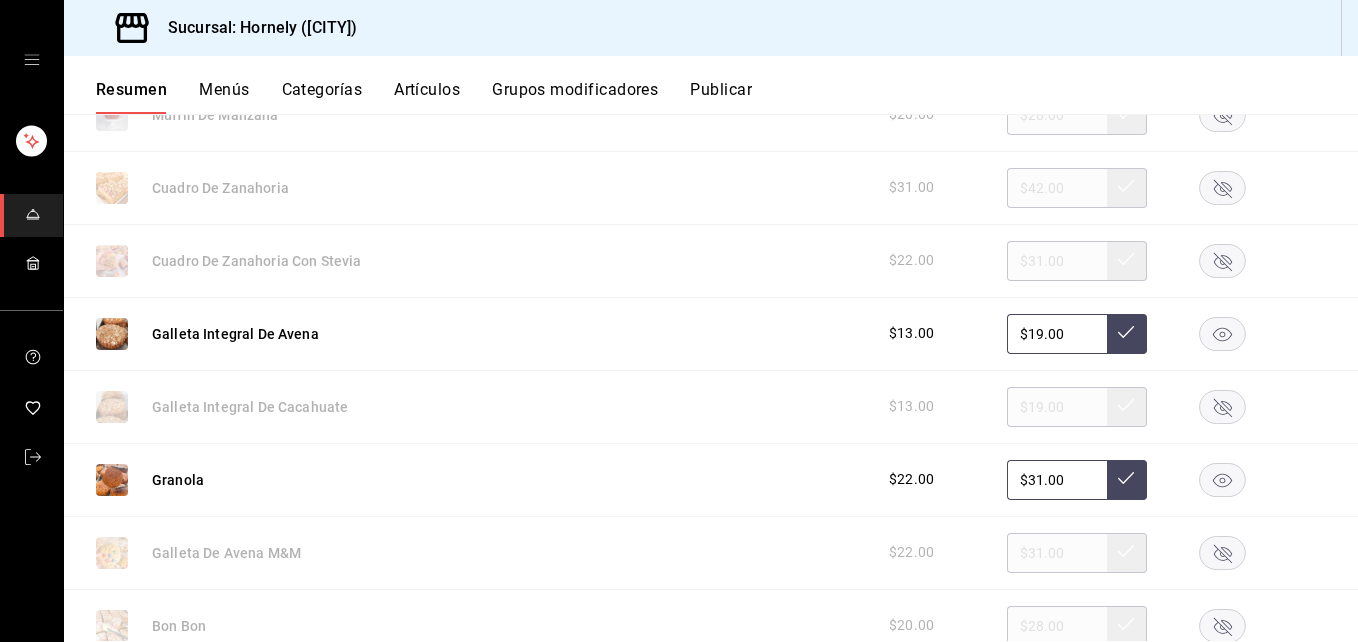scroll, scrollTop: 2400, scrollLeft: 0, axis: vertical 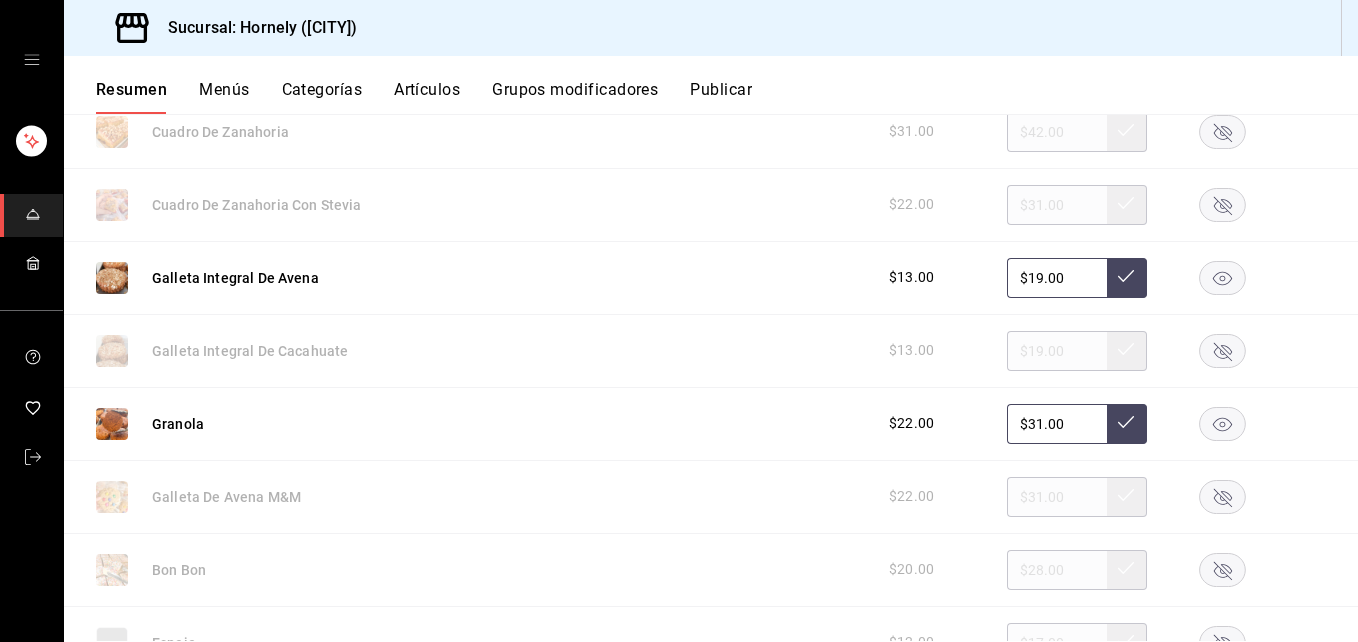 click 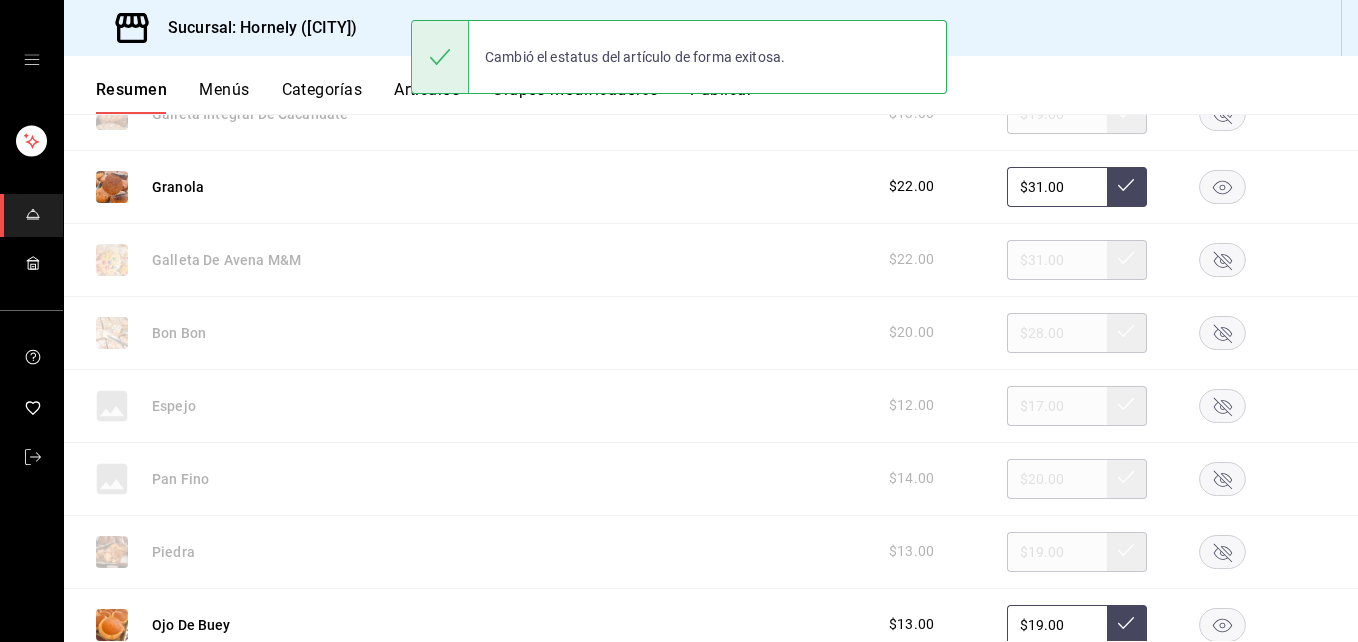 scroll, scrollTop: 2700, scrollLeft: 0, axis: vertical 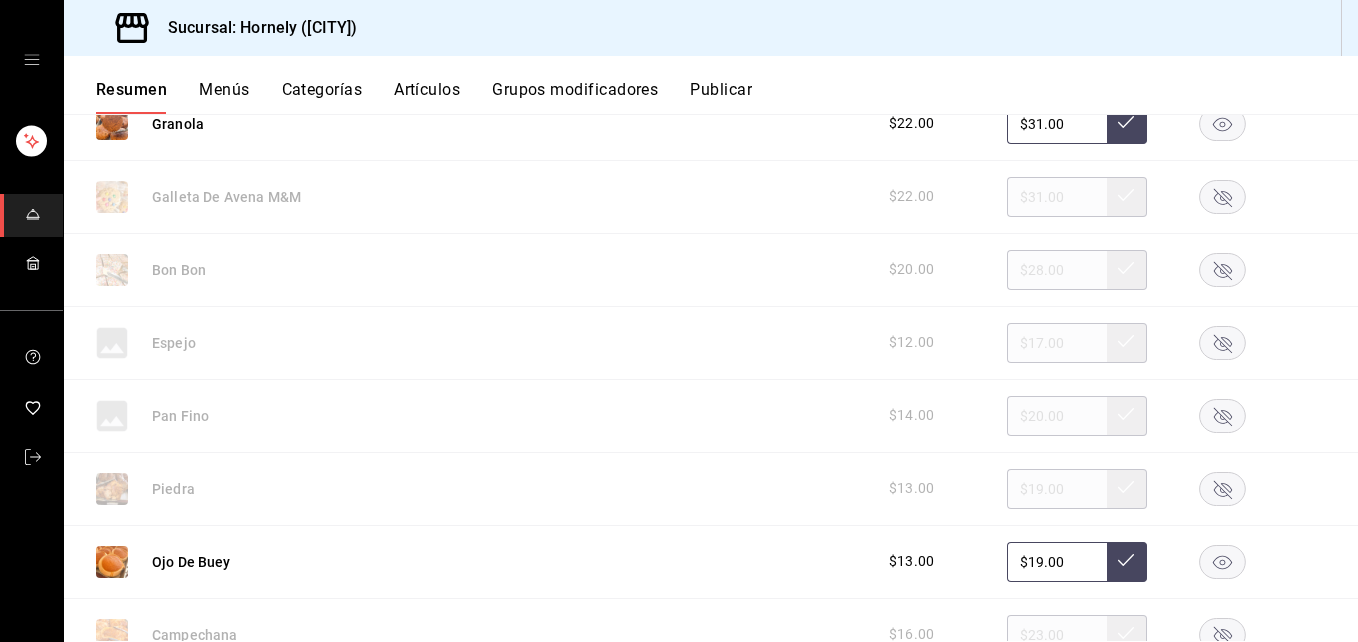 click 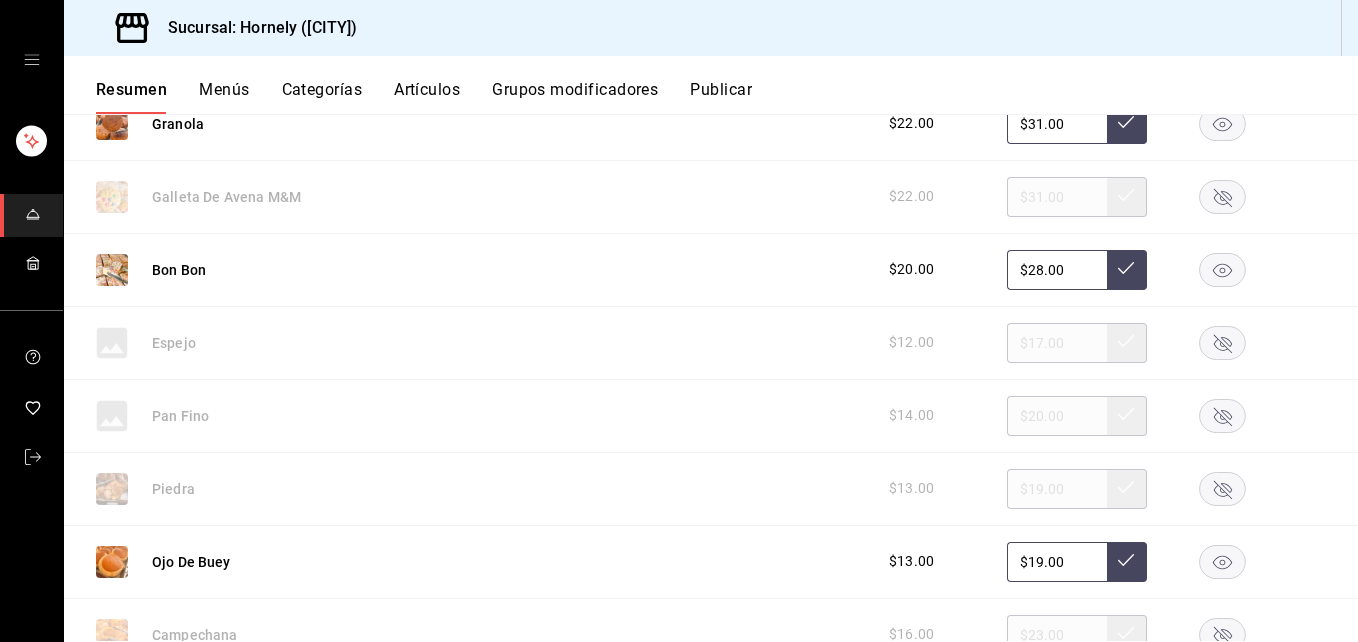 click 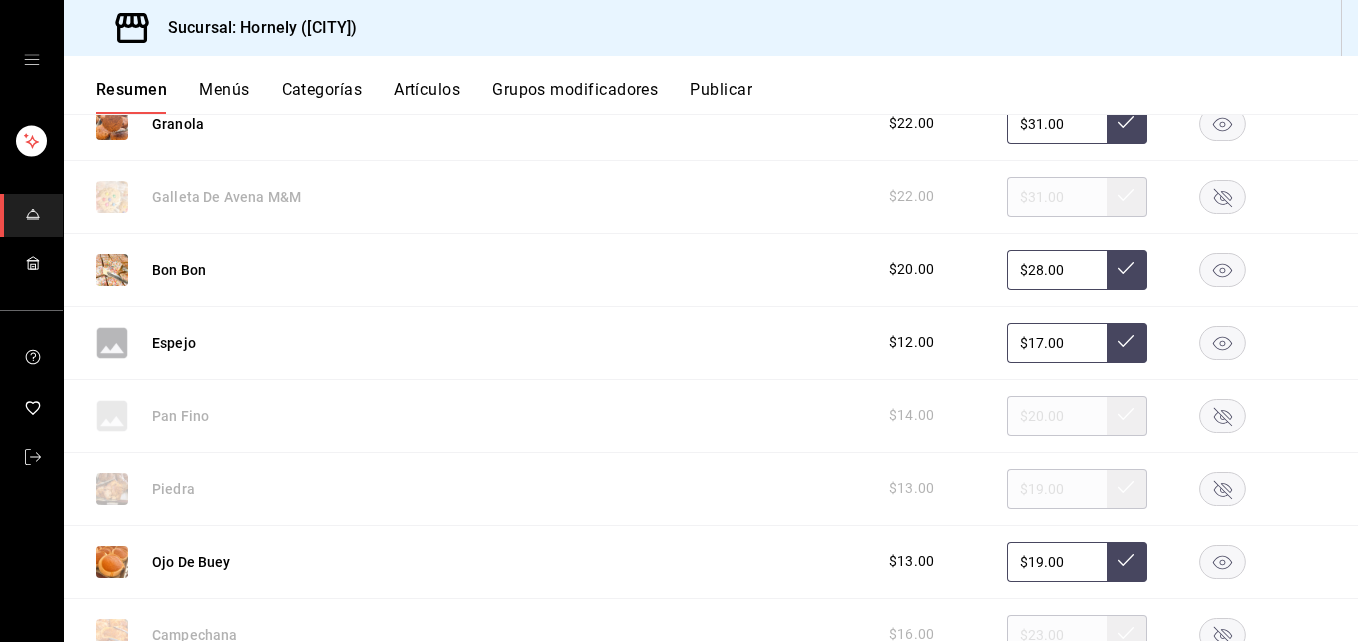 click 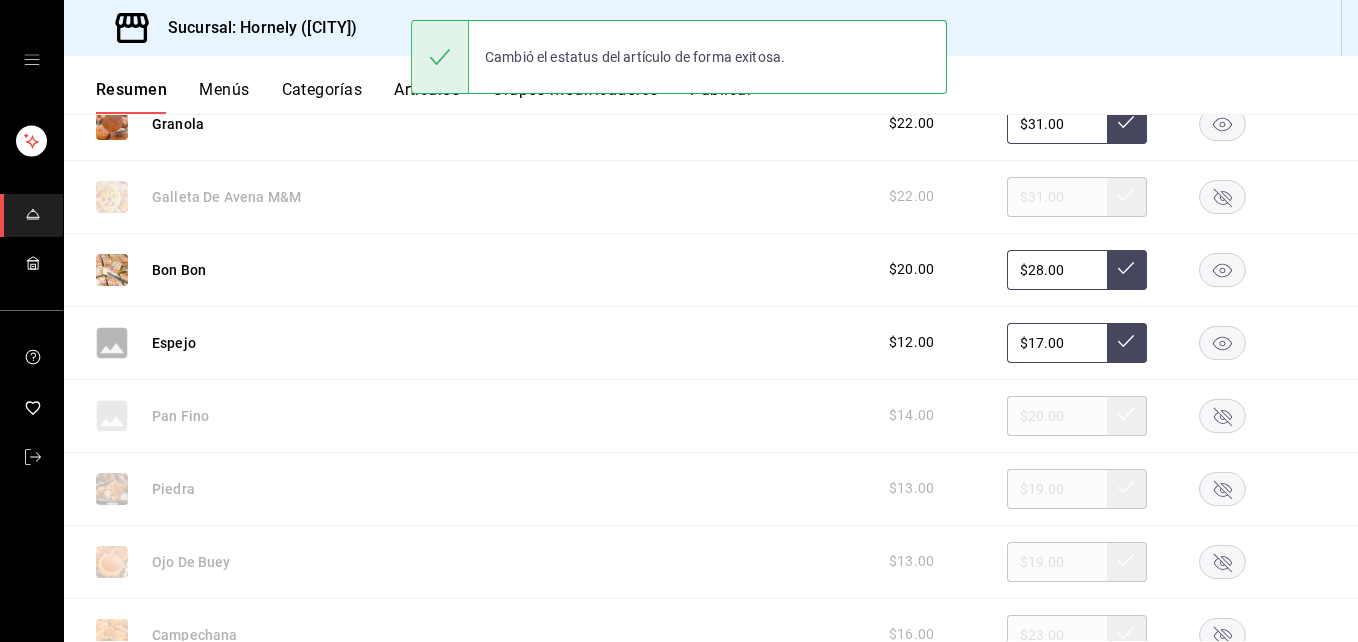 scroll, scrollTop: 2400, scrollLeft: 0, axis: vertical 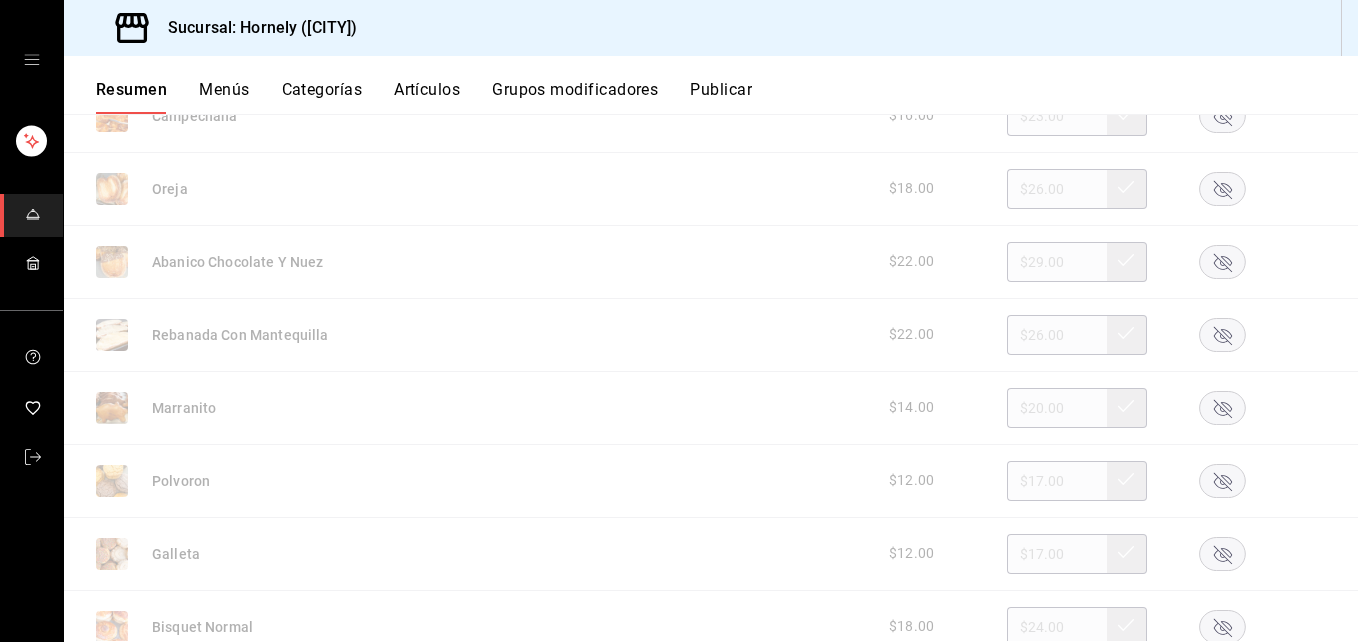 click 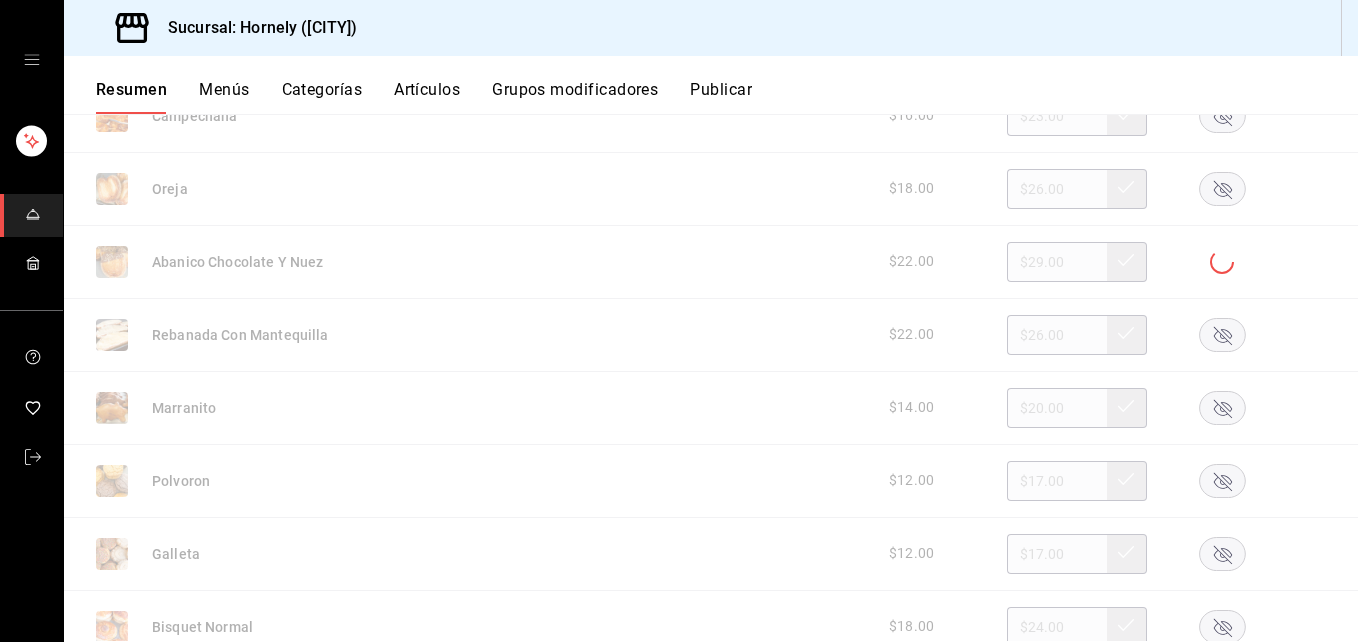 click 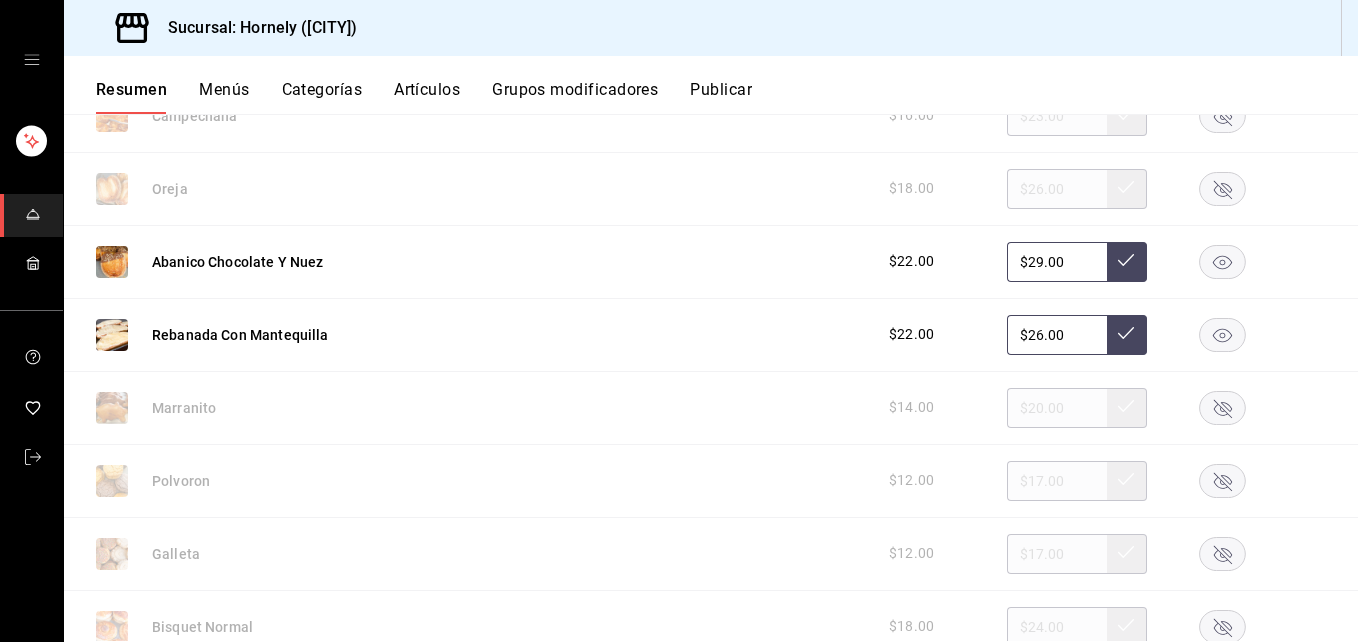 click 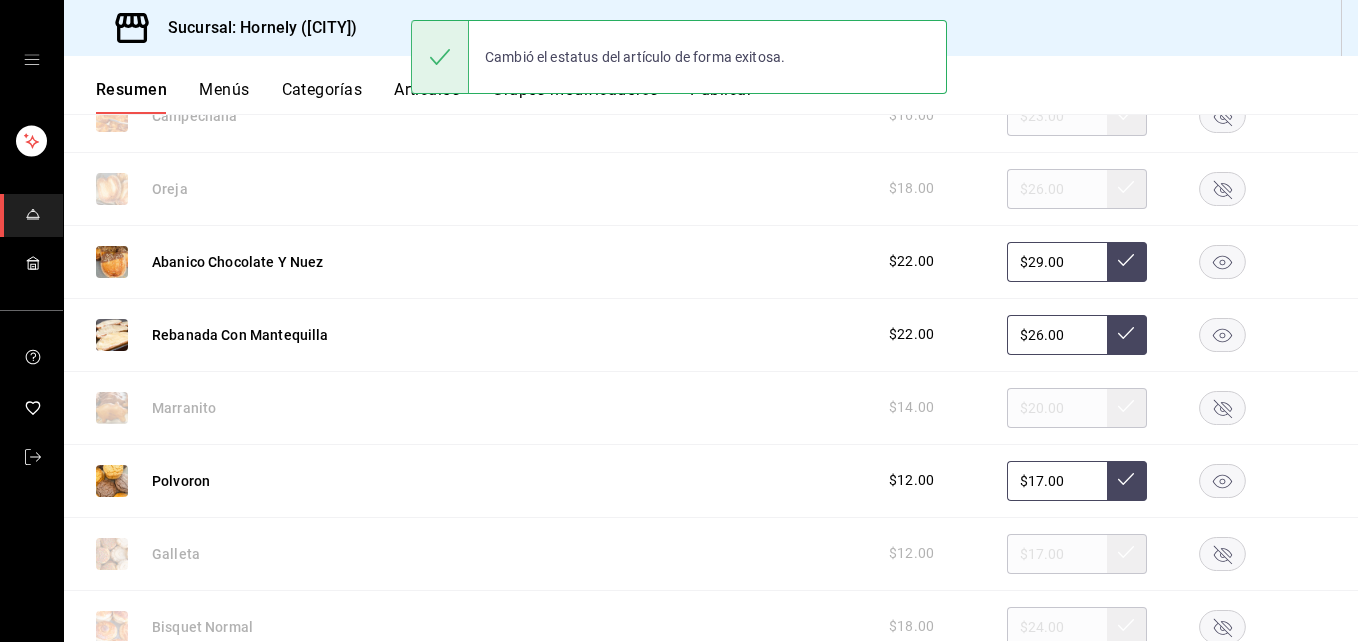 click 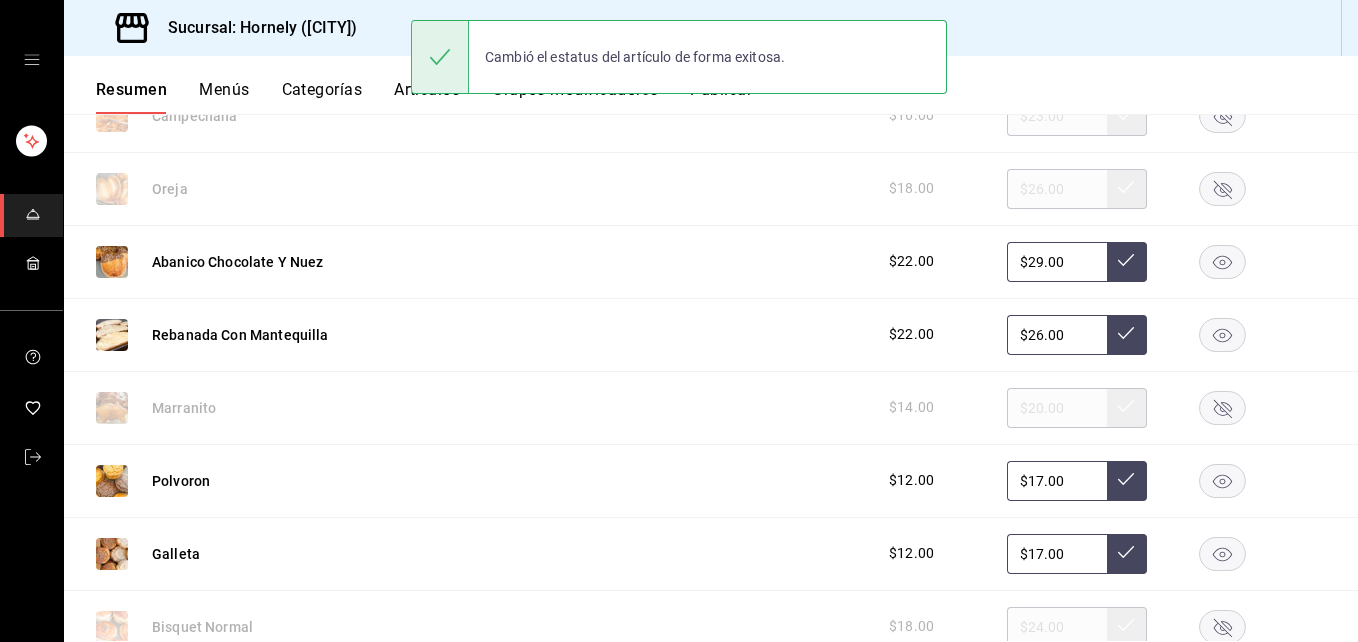 scroll, scrollTop: 3519, scrollLeft: 0, axis: vertical 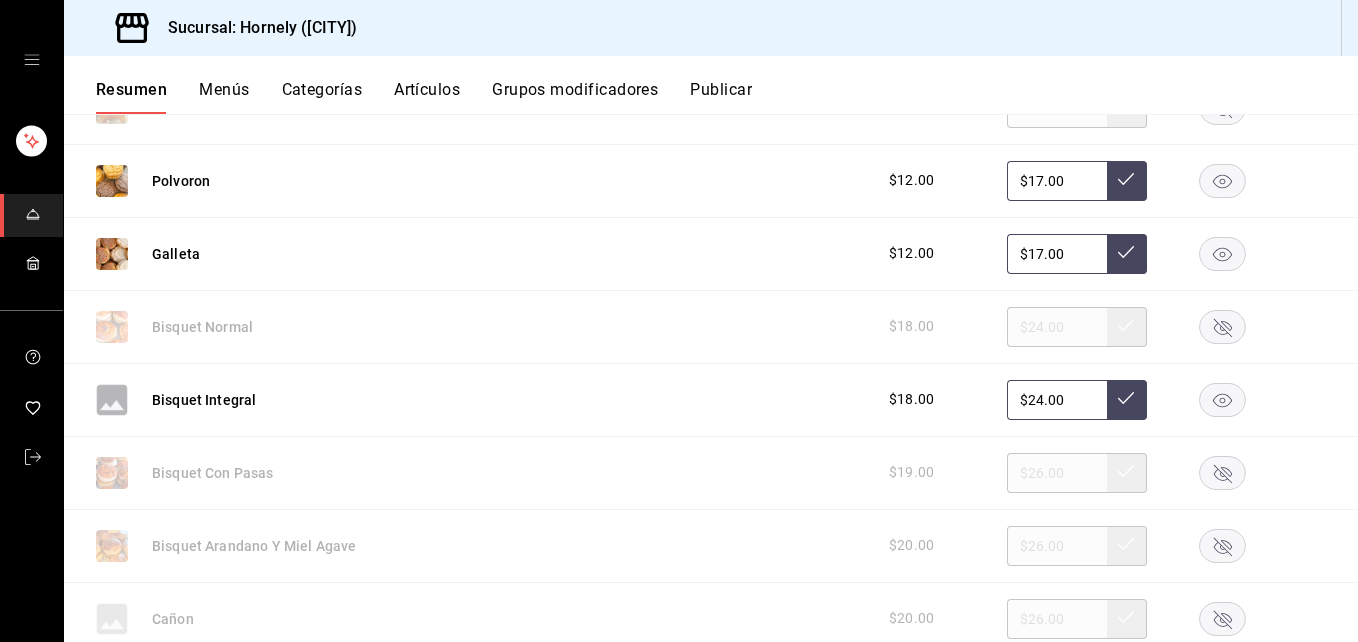 click 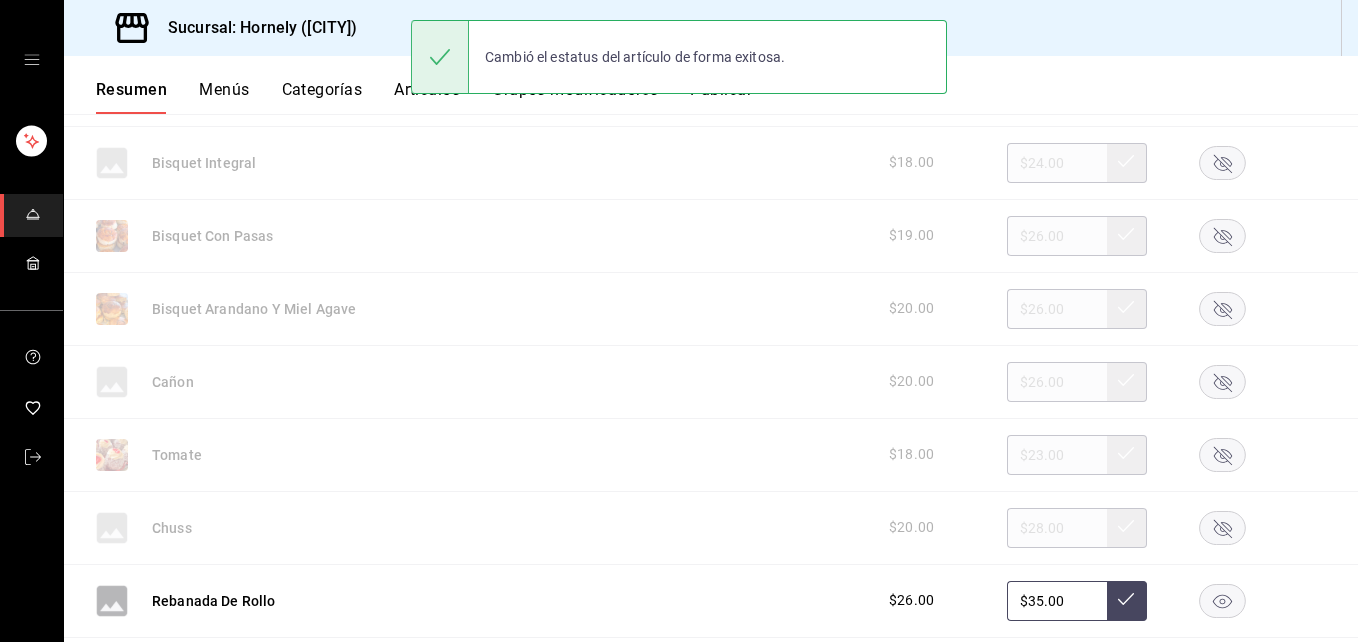 scroll, scrollTop: 3819, scrollLeft: 0, axis: vertical 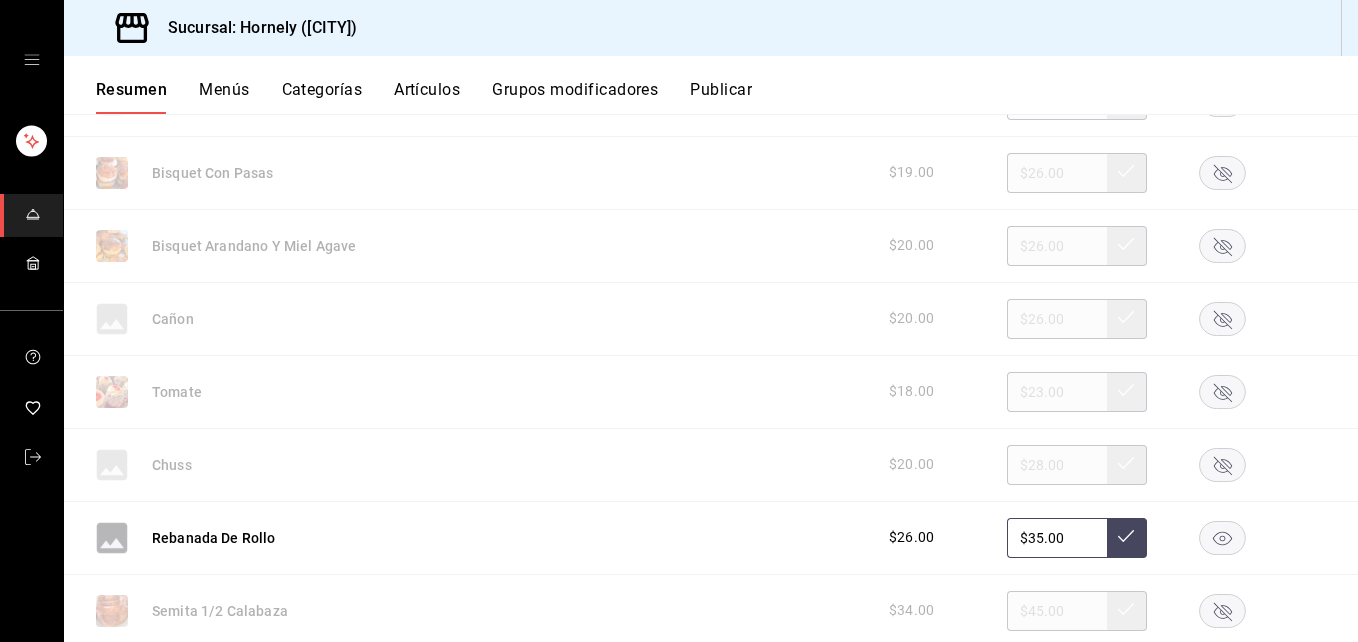 click 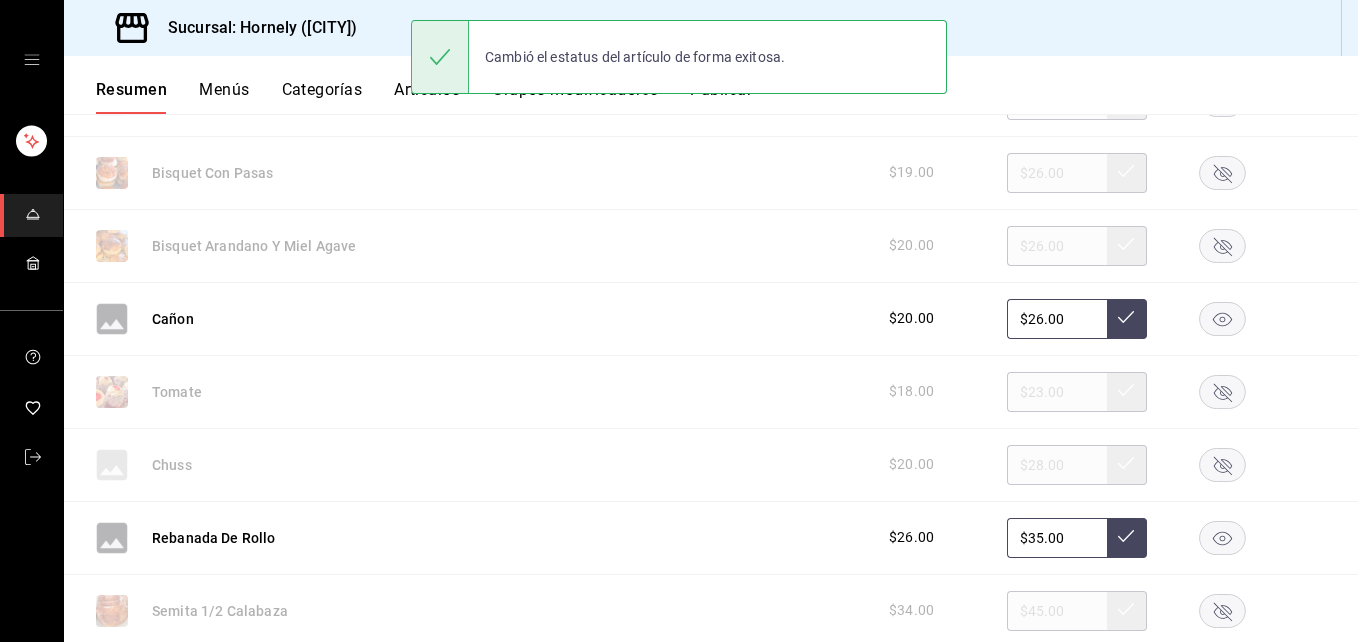 click 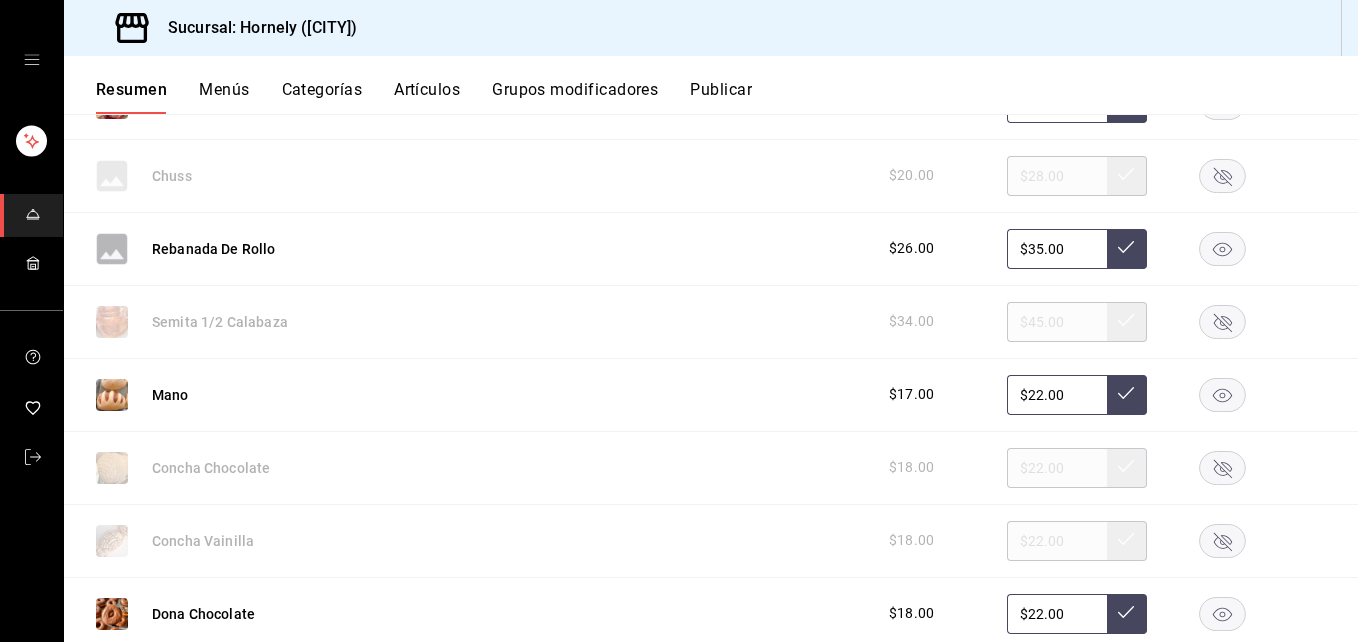 scroll, scrollTop: 4119, scrollLeft: 0, axis: vertical 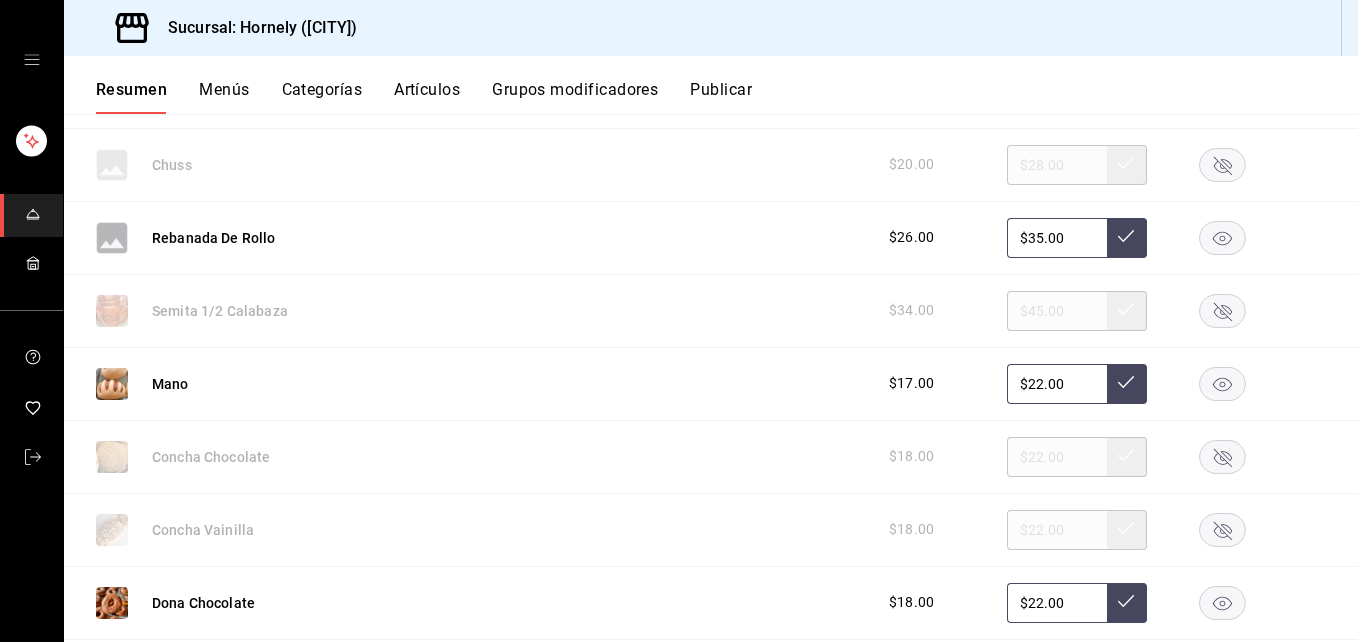 click 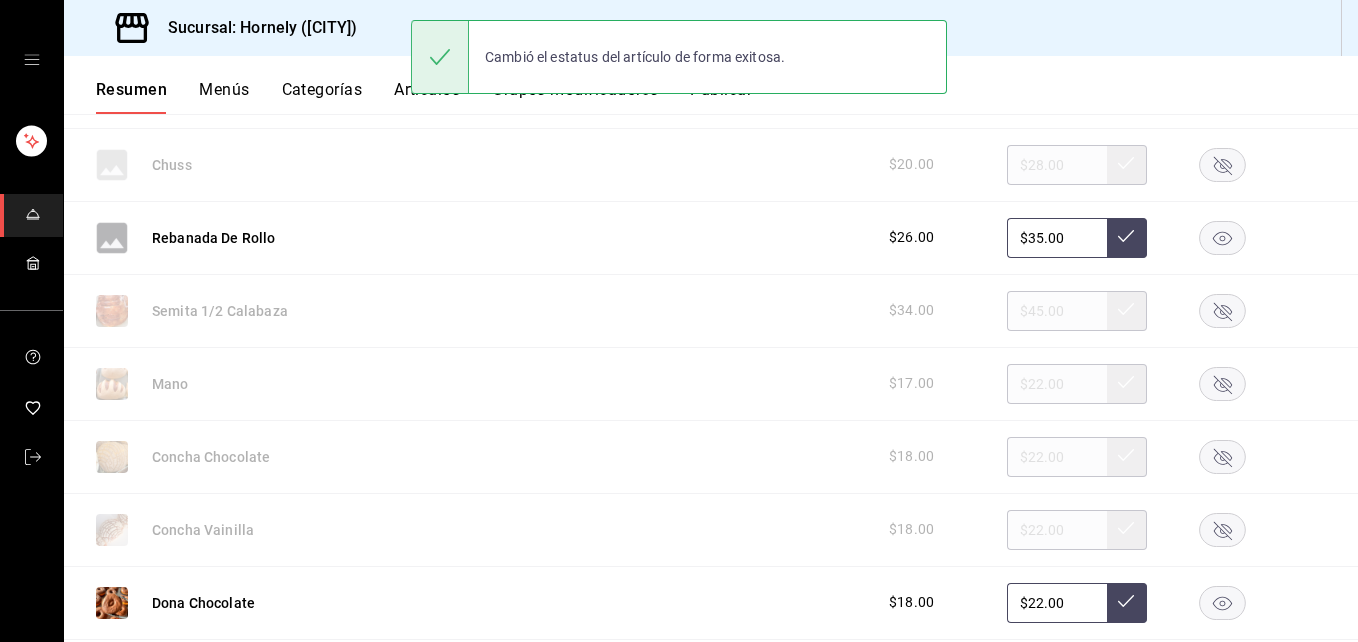 scroll, scrollTop: 4419, scrollLeft: 0, axis: vertical 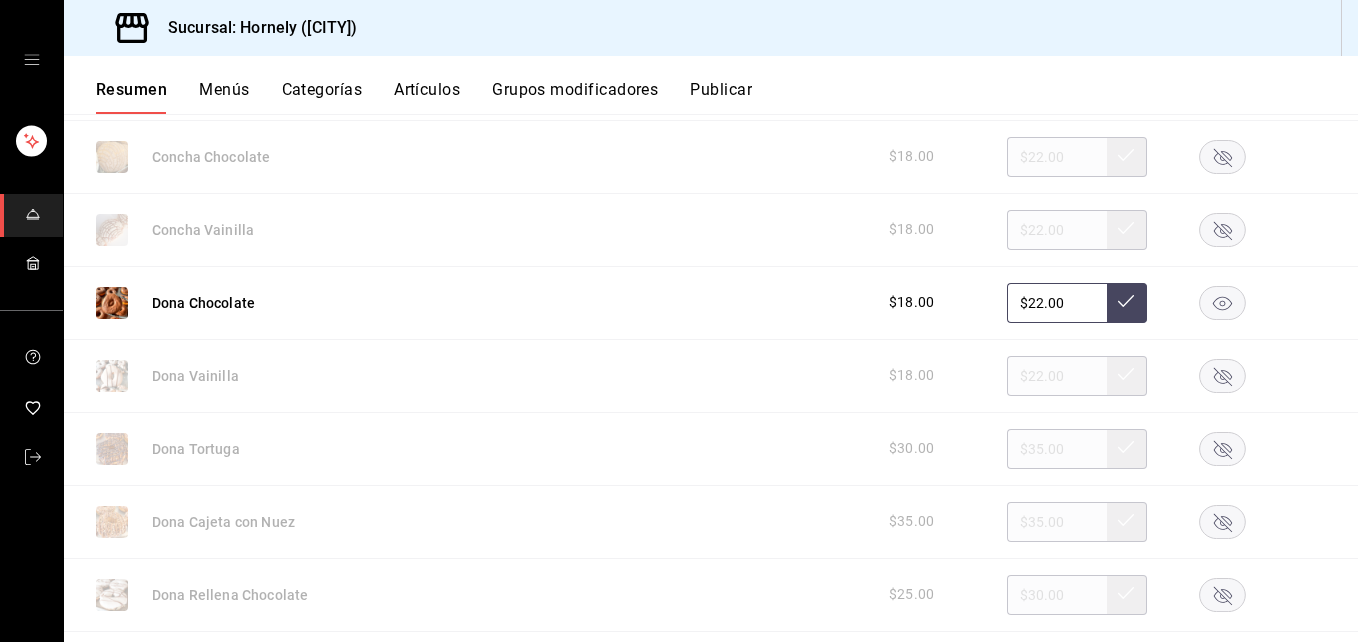 click 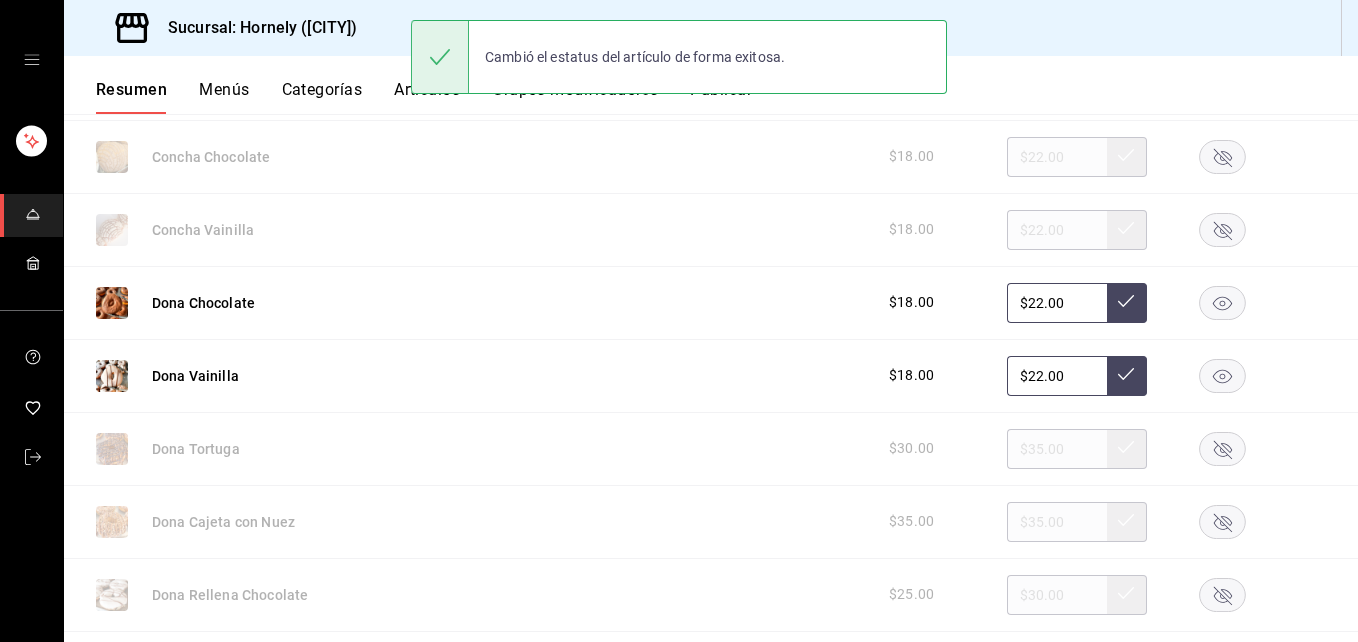click 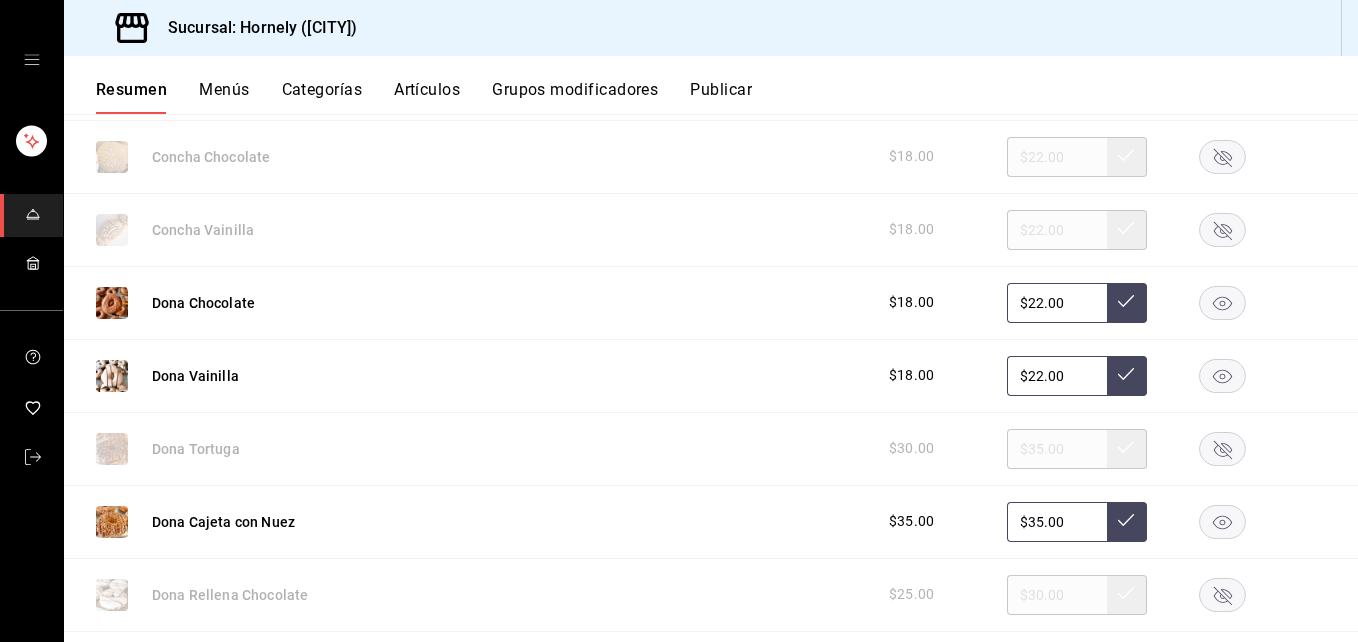 click 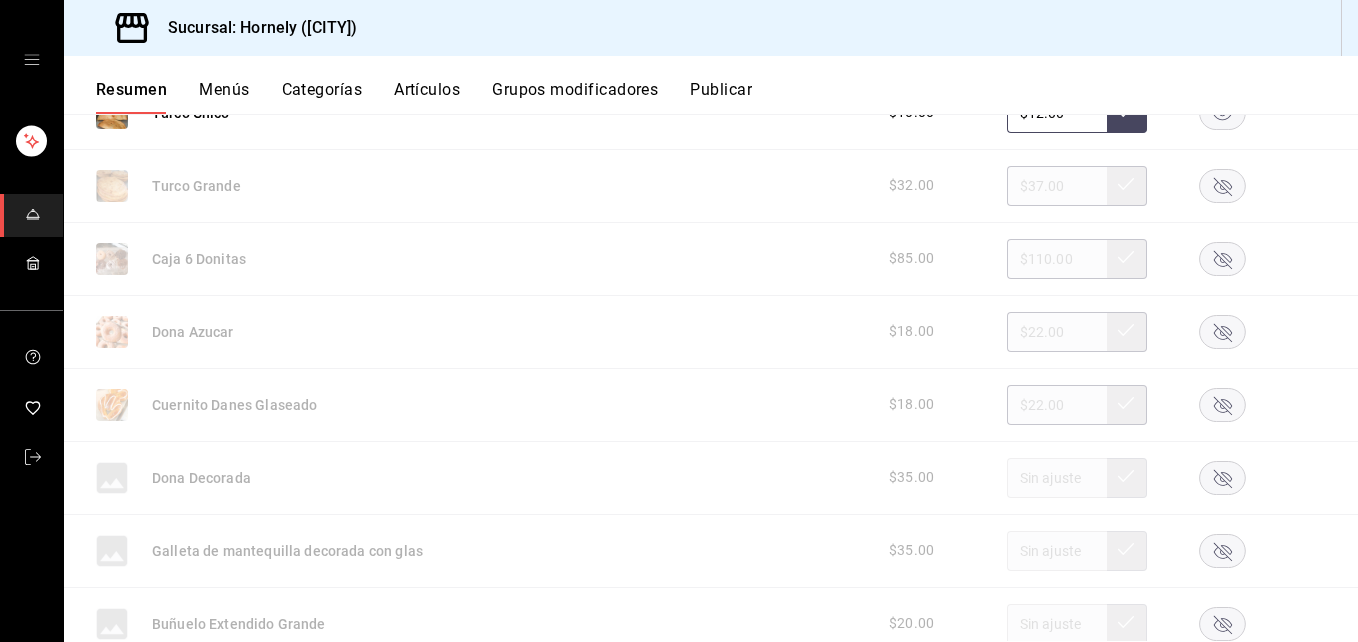 scroll, scrollTop: 5019, scrollLeft: 0, axis: vertical 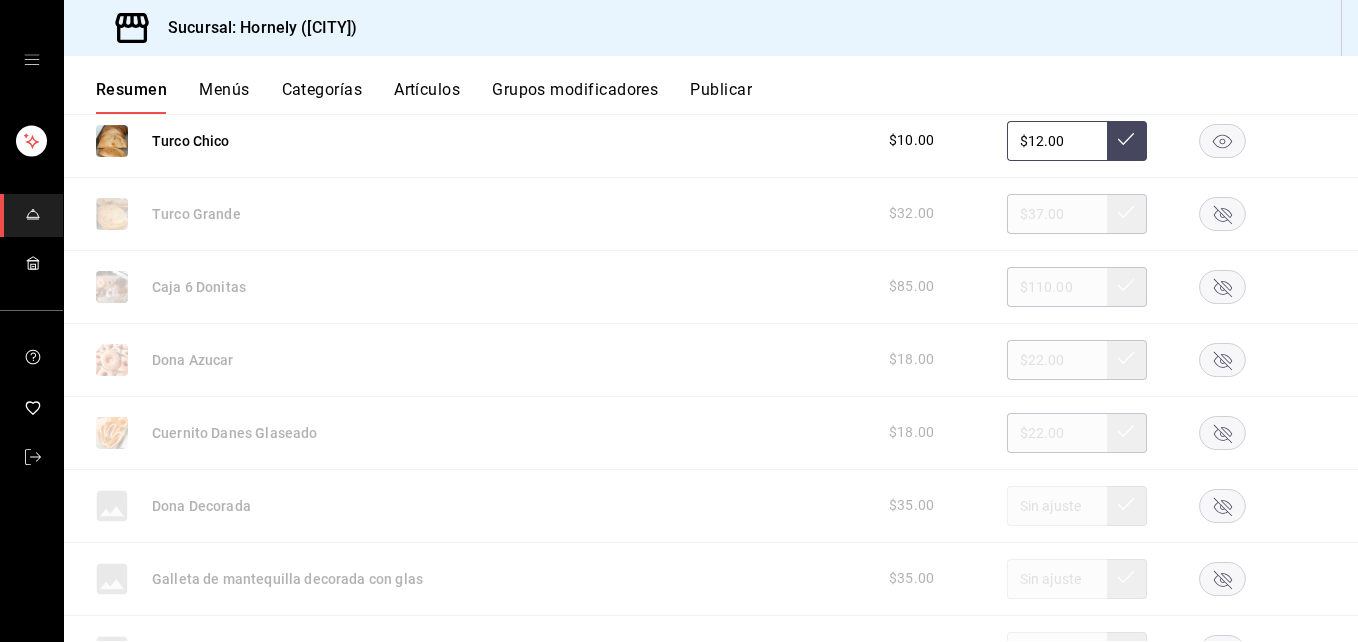 click 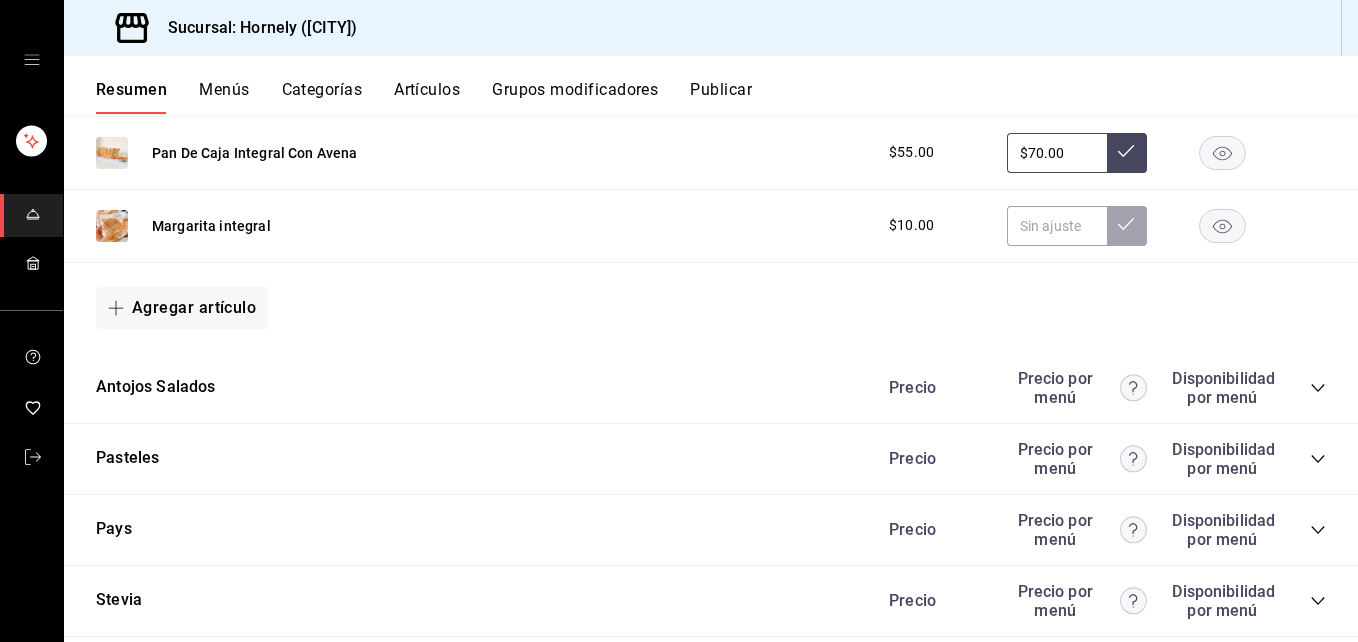 scroll, scrollTop: 6219, scrollLeft: 0, axis: vertical 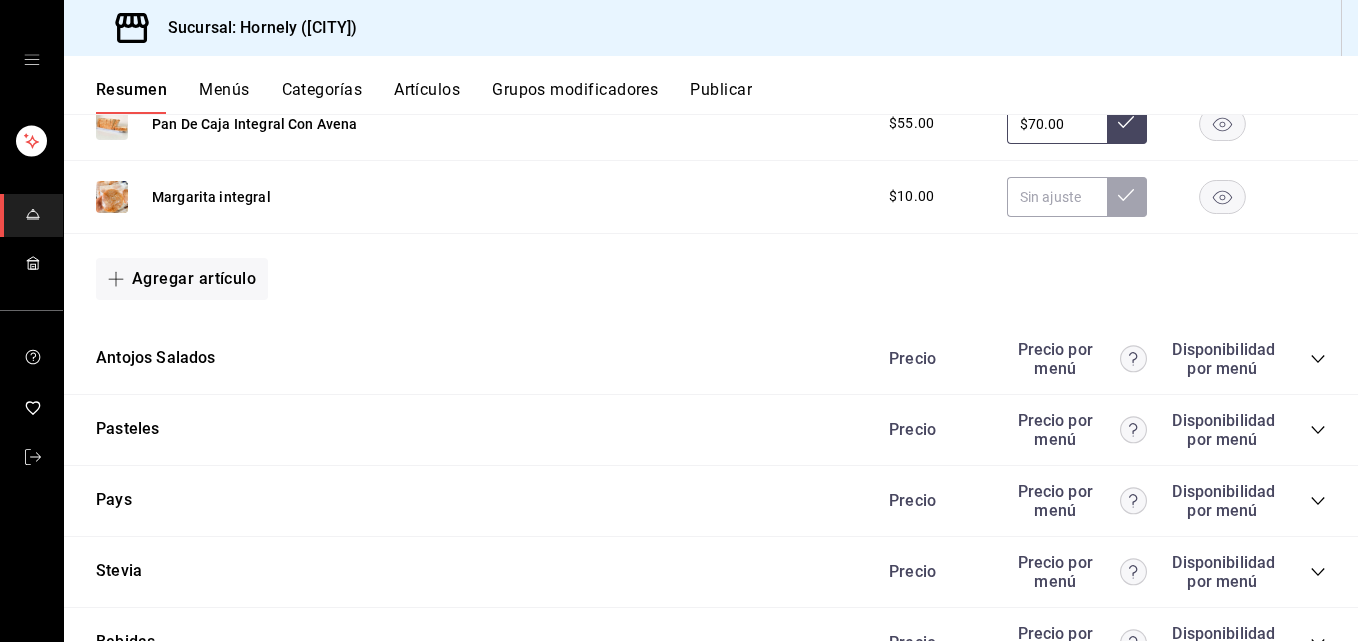 click 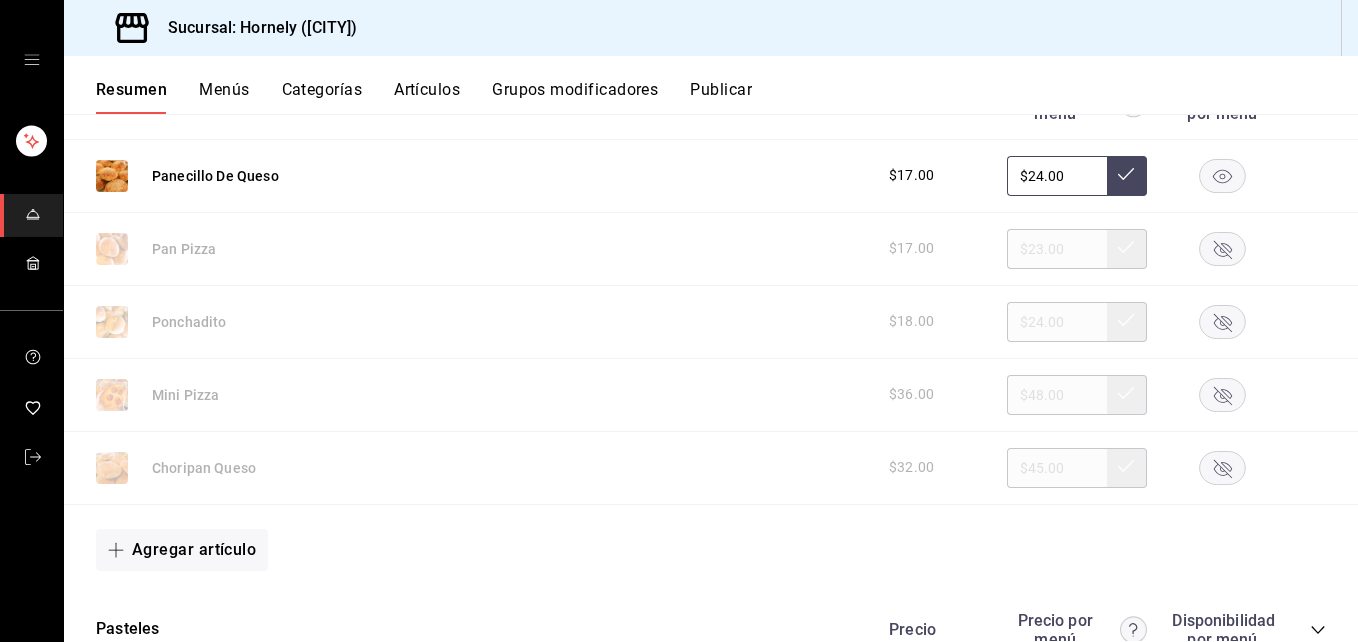 scroll, scrollTop: 6519, scrollLeft: 0, axis: vertical 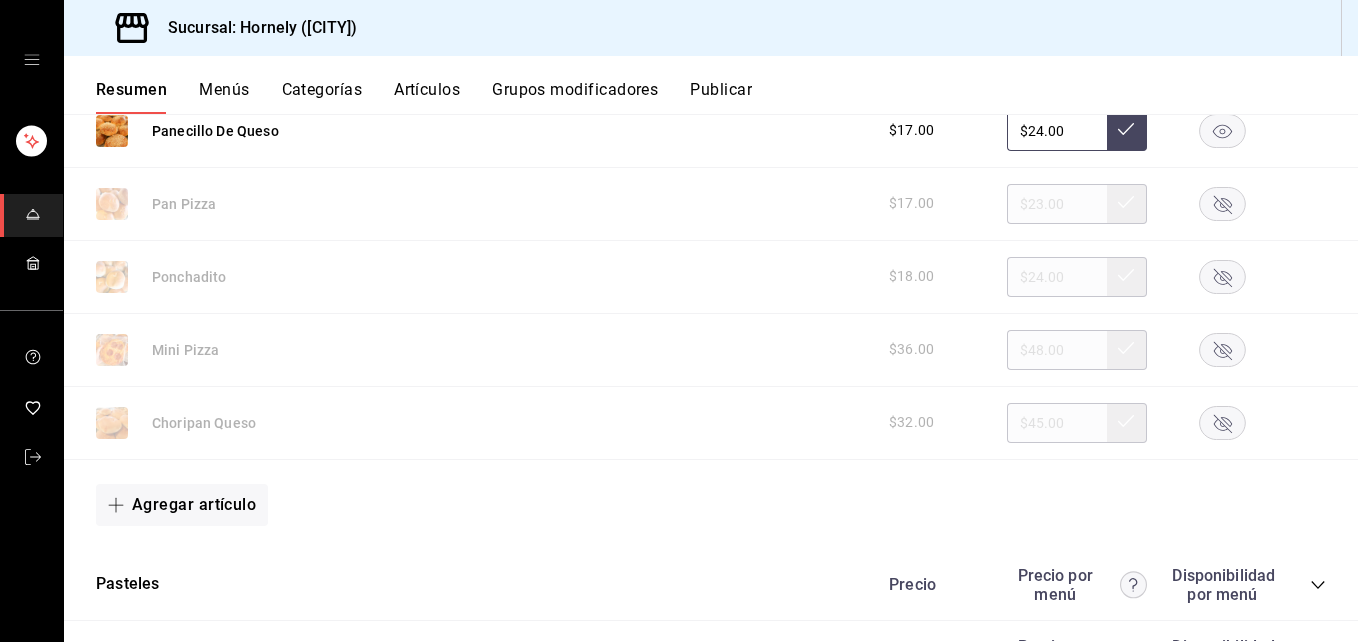 click 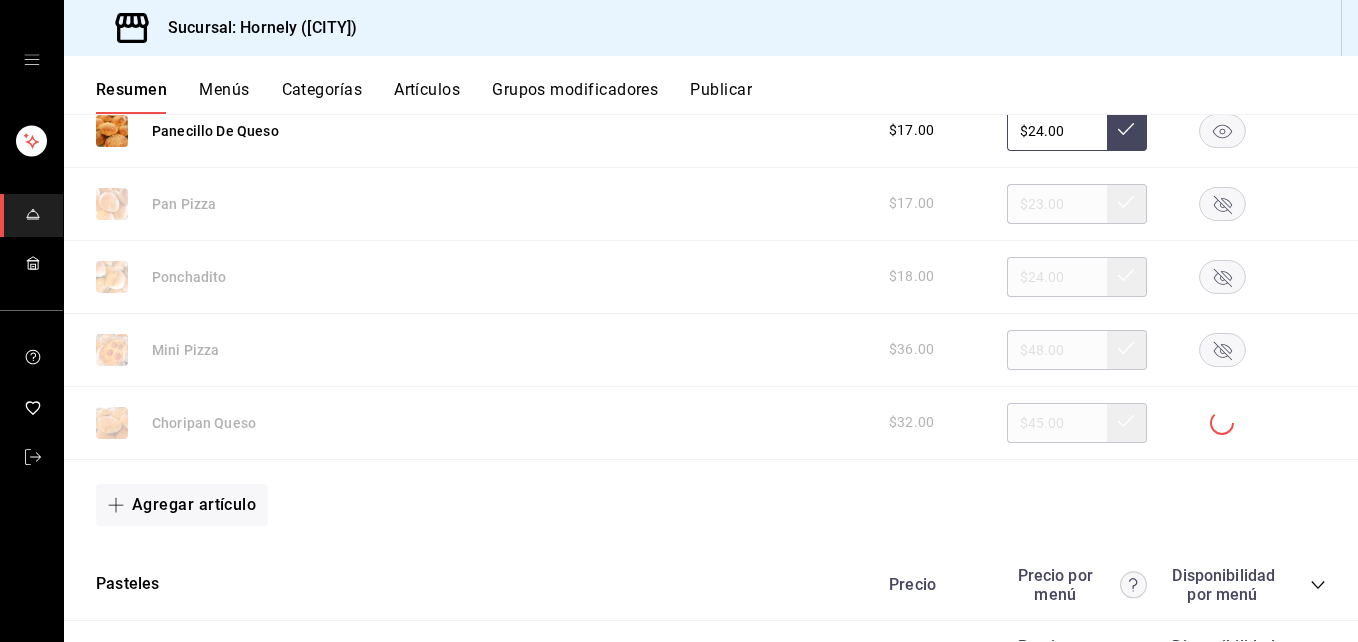 click 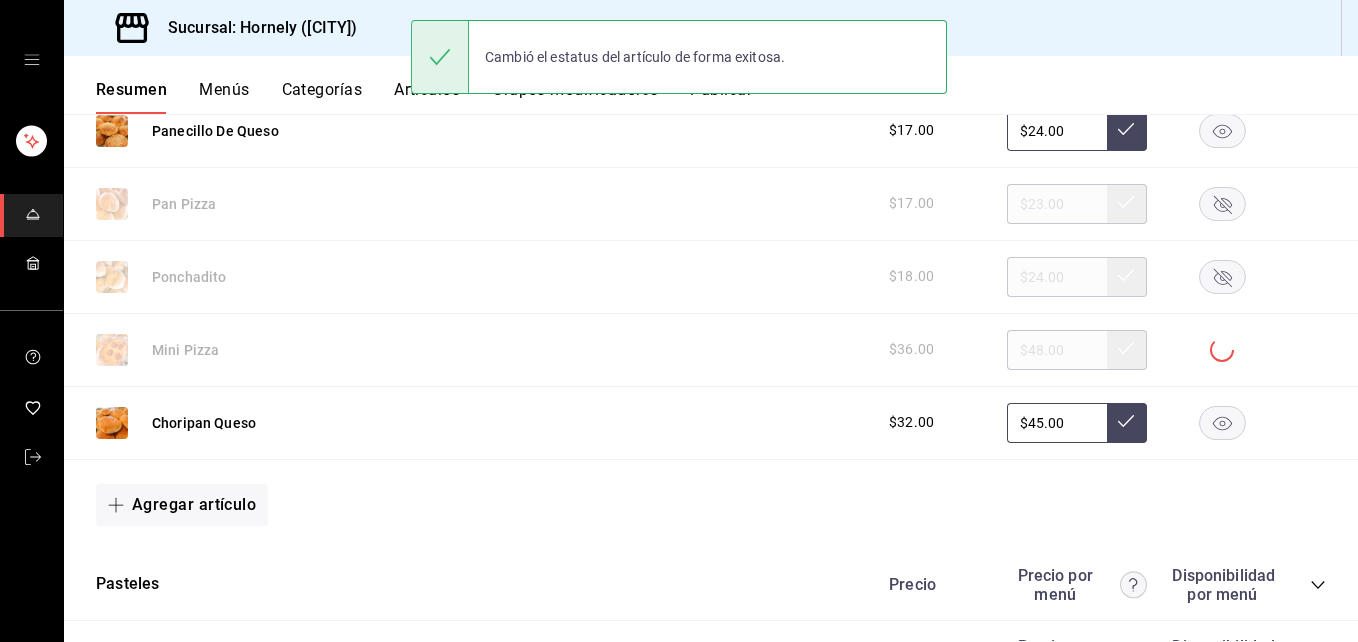 click 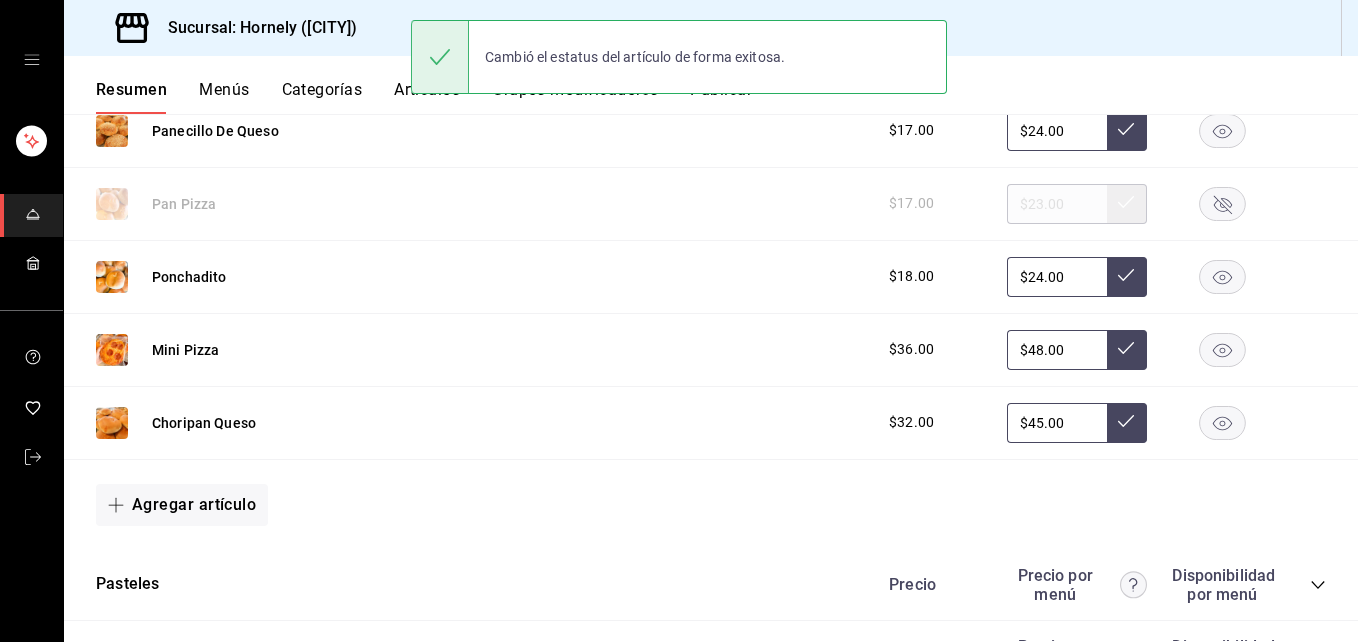 click 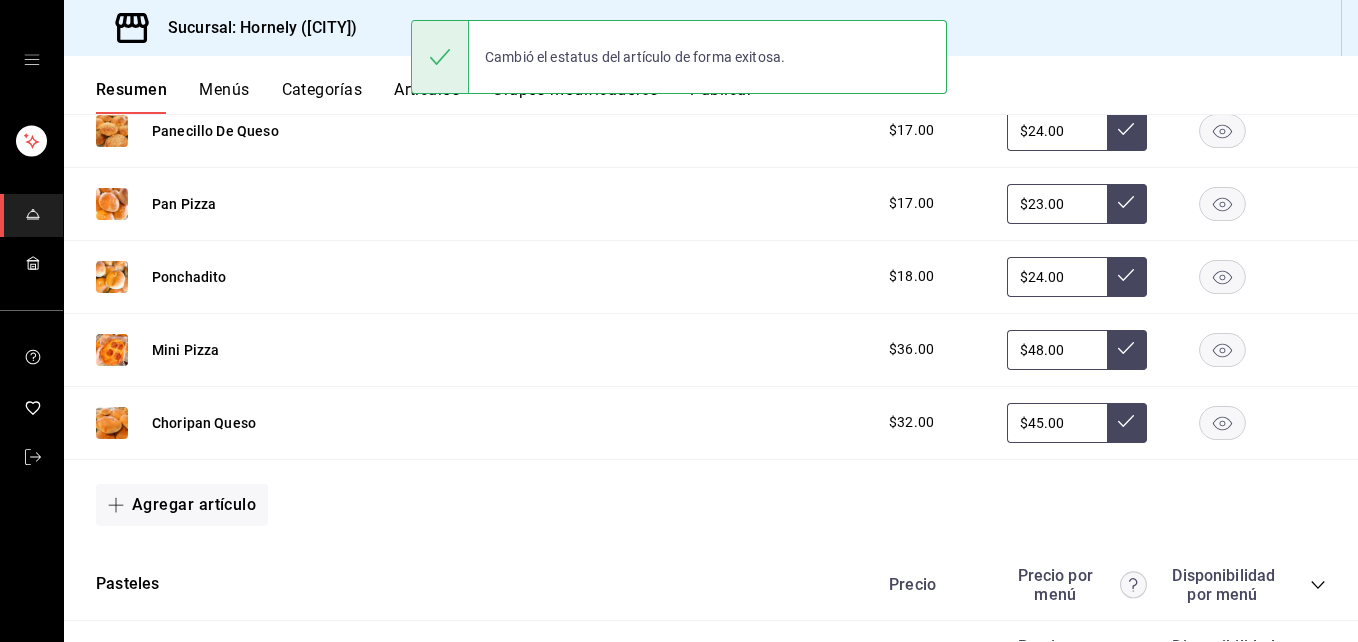 scroll, scrollTop: 6219, scrollLeft: 0, axis: vertical 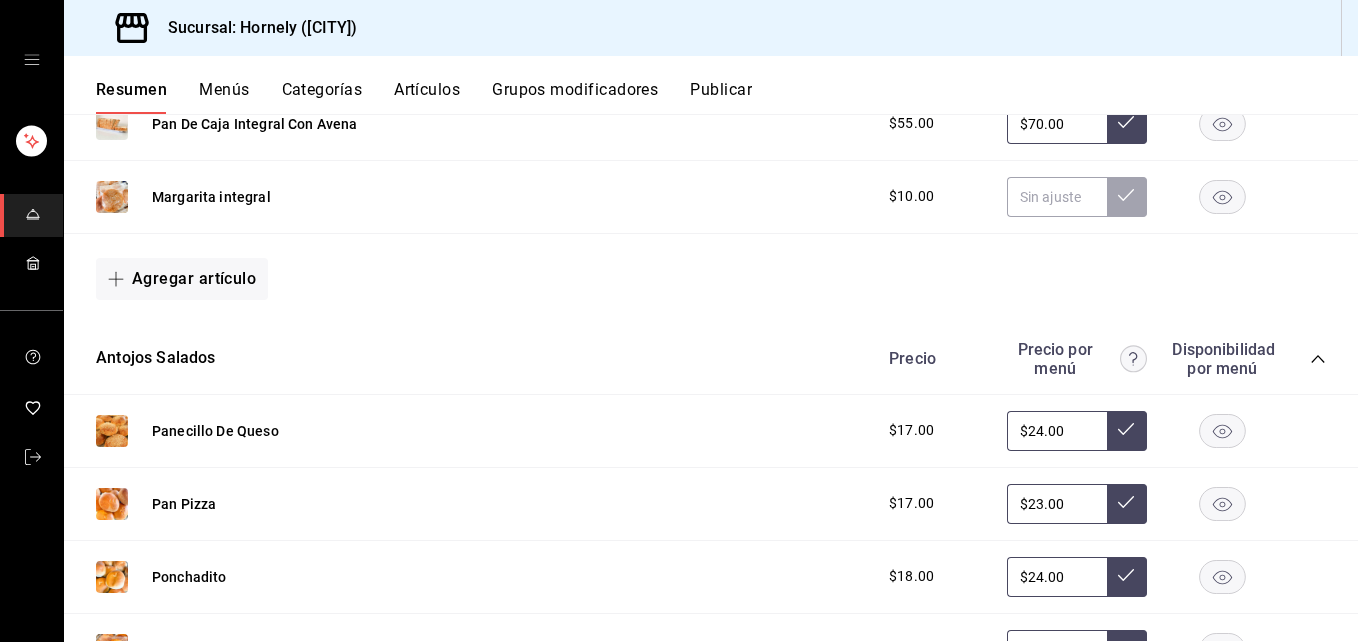 click on "Publicar" at bounding box center (721, 97) 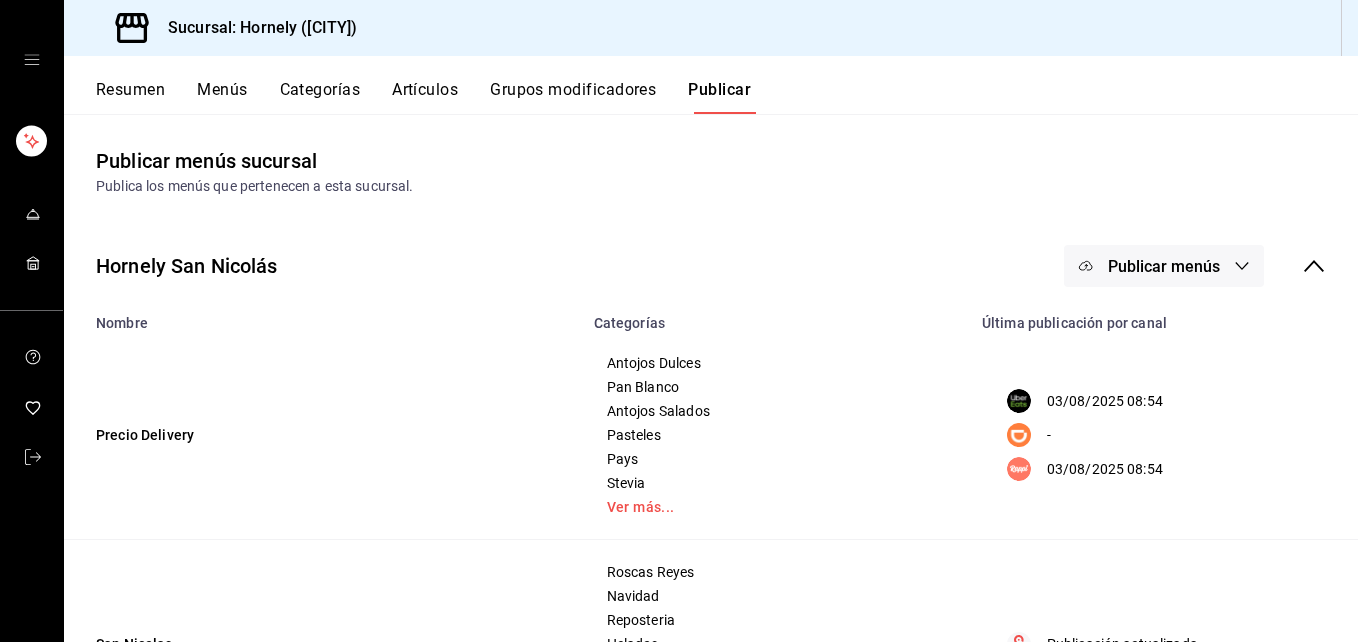 click on "Publicar menús" at bounding box center [1164, 266] 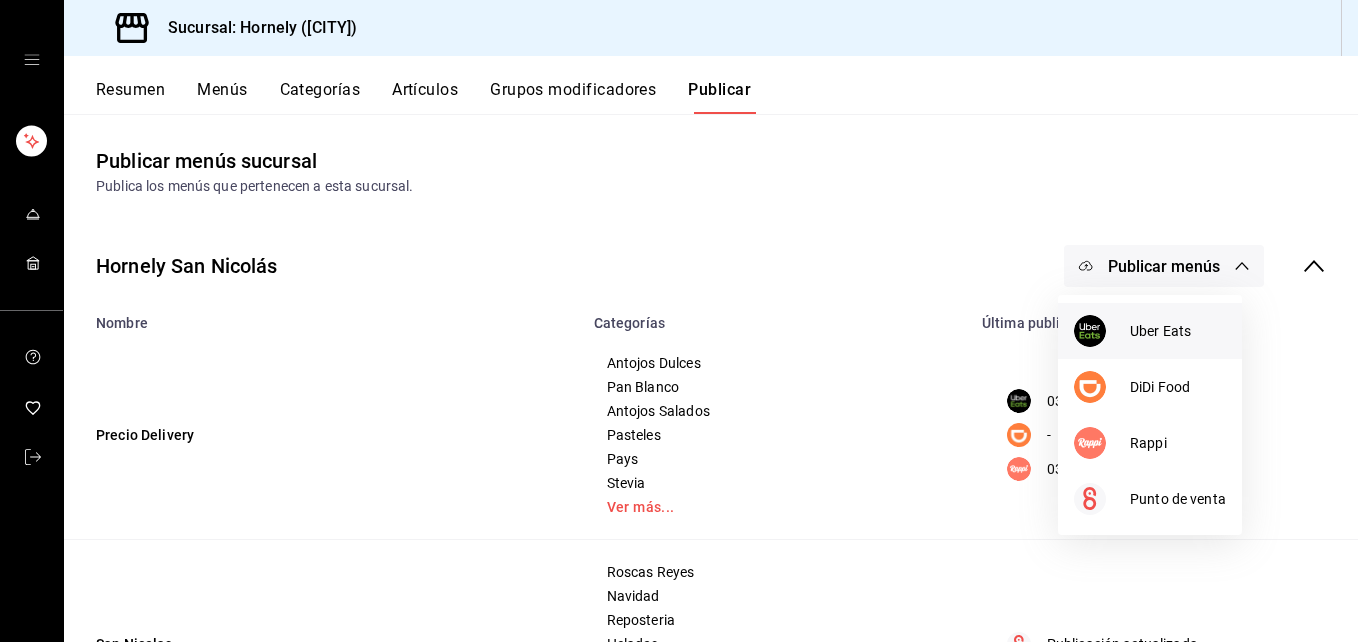 click at bounding box center (1090, 331) 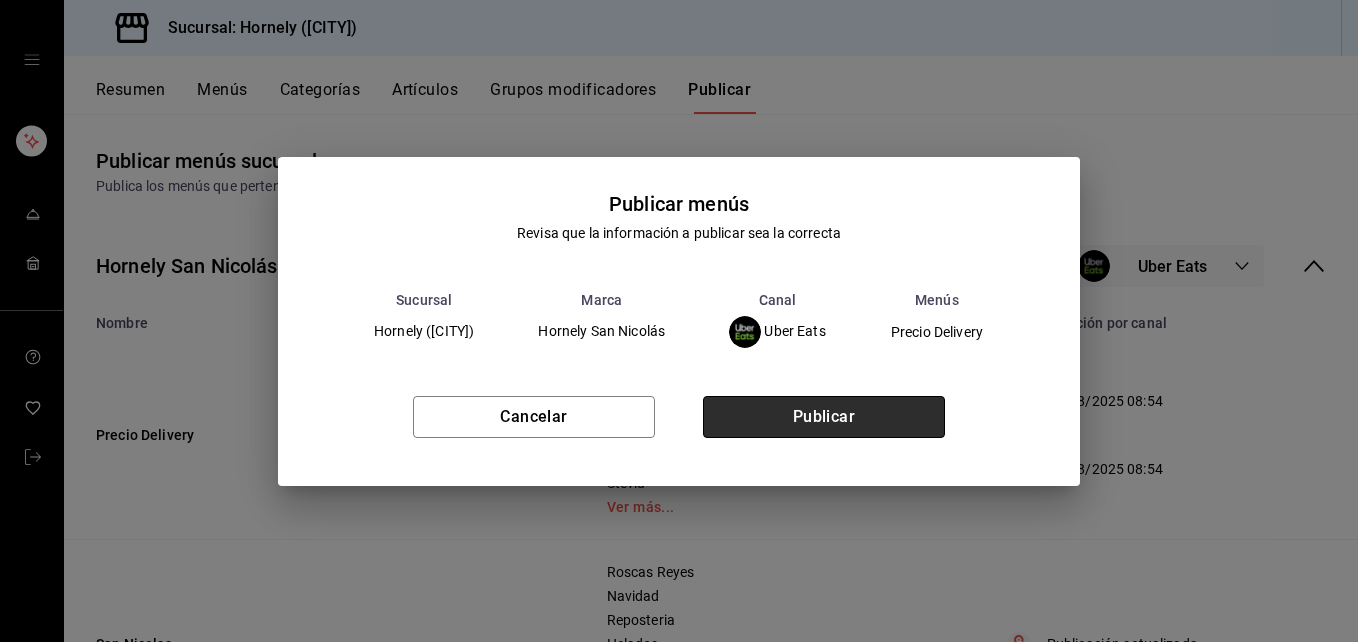click on "Publicar" at bounding box center (824, 417) 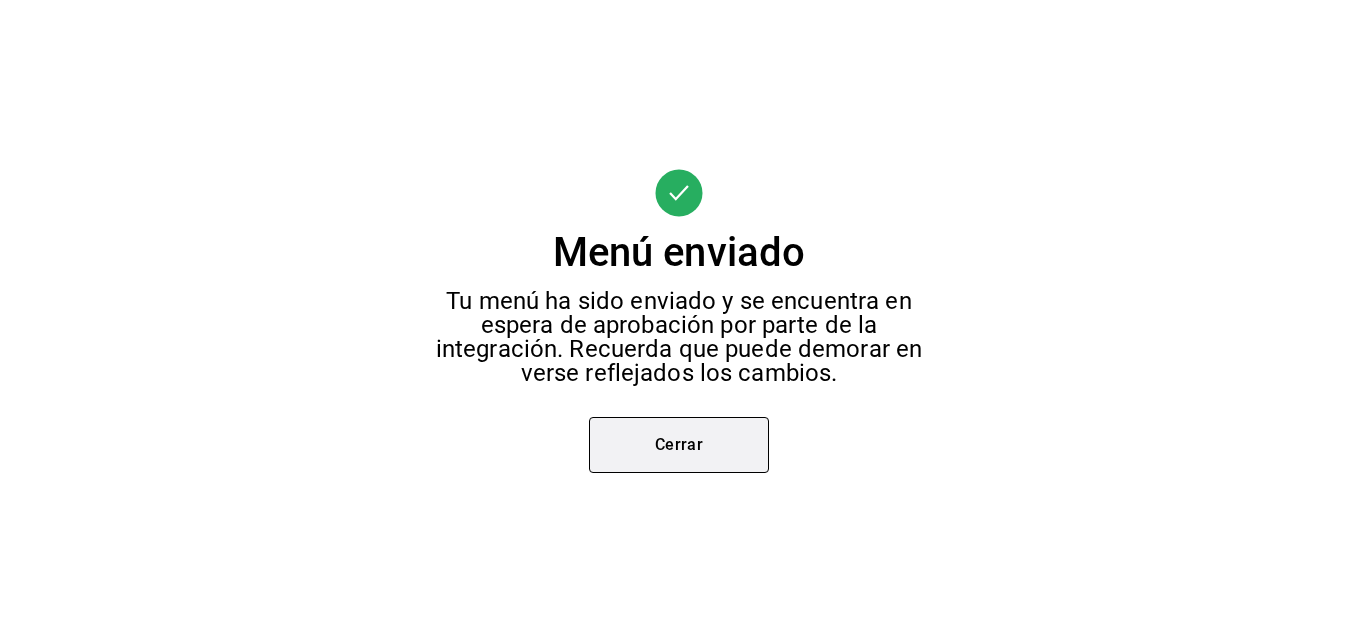 click on "Cerrar" at bounding box center [679, 445] 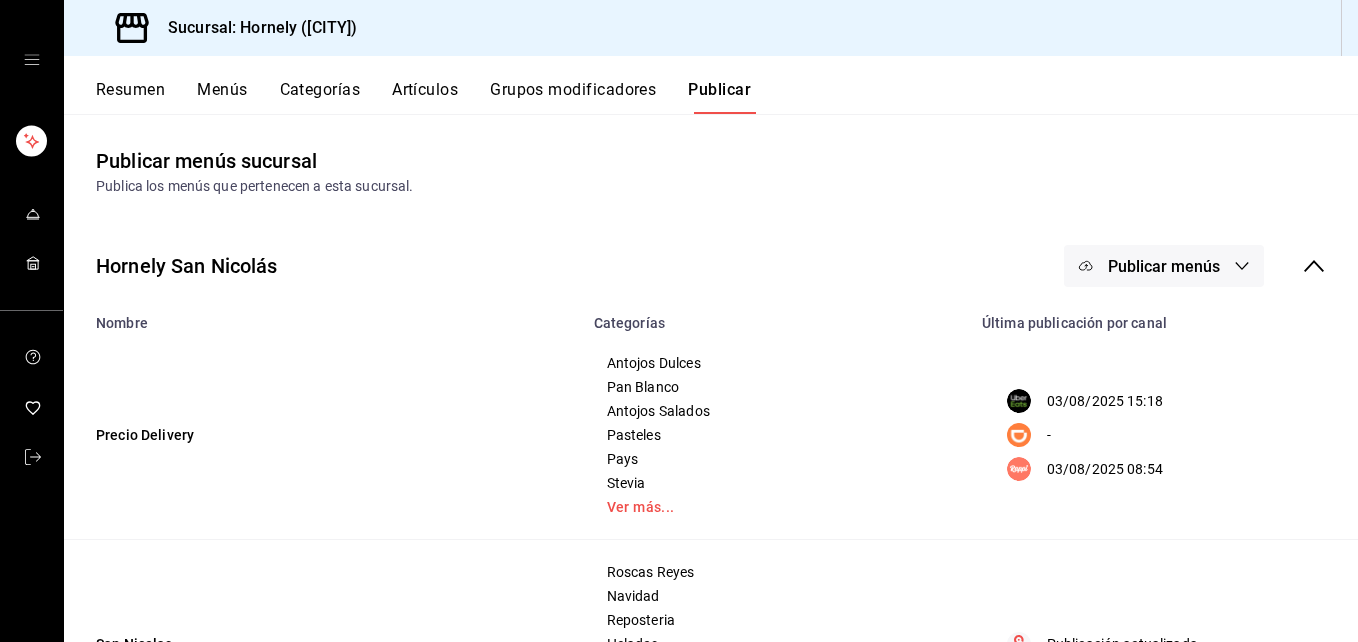 click on "Publicar menús" at bounding box center [1164, 266] 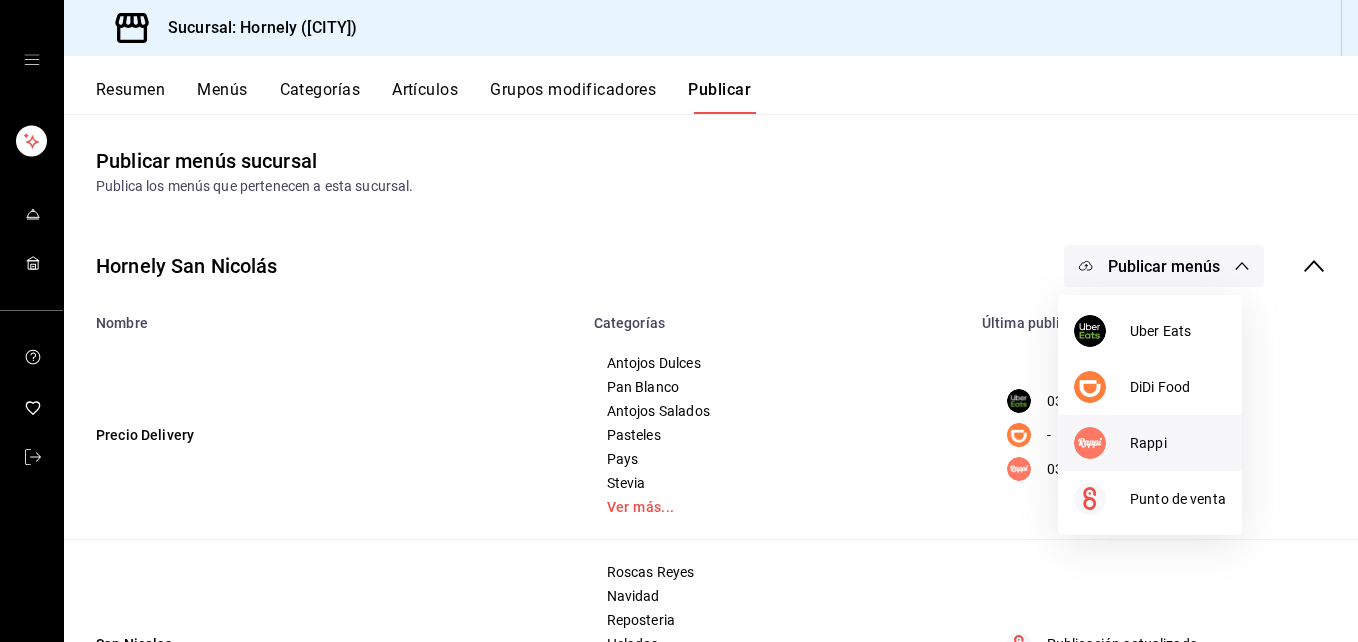 click at bounding box center (1090, 443) 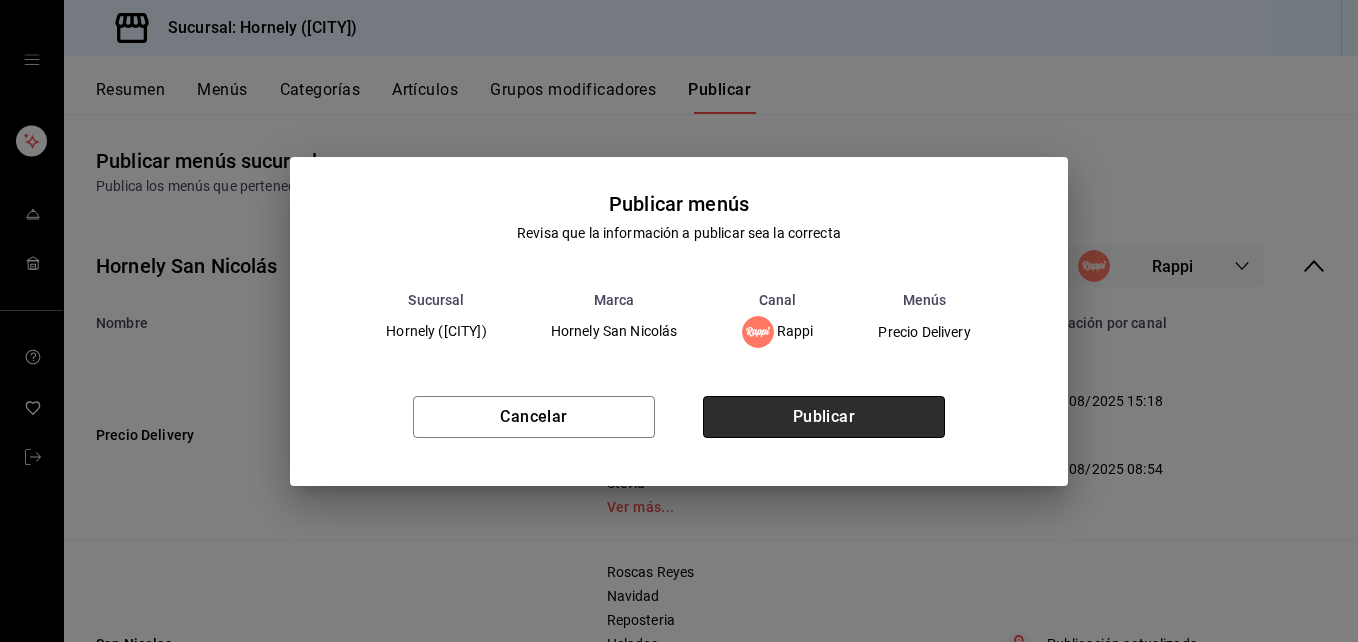 click on "Publicar" at bounding box center [824, 417] 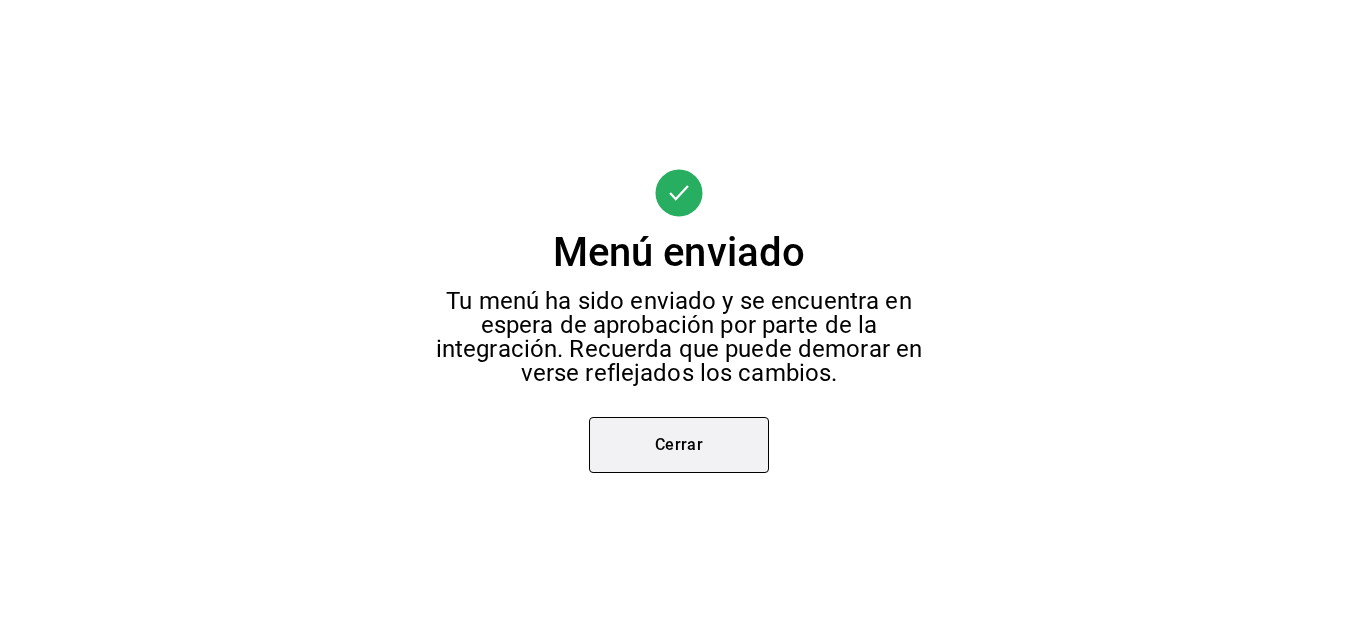 click on "Cerrar" at bounding box center [679, 445] 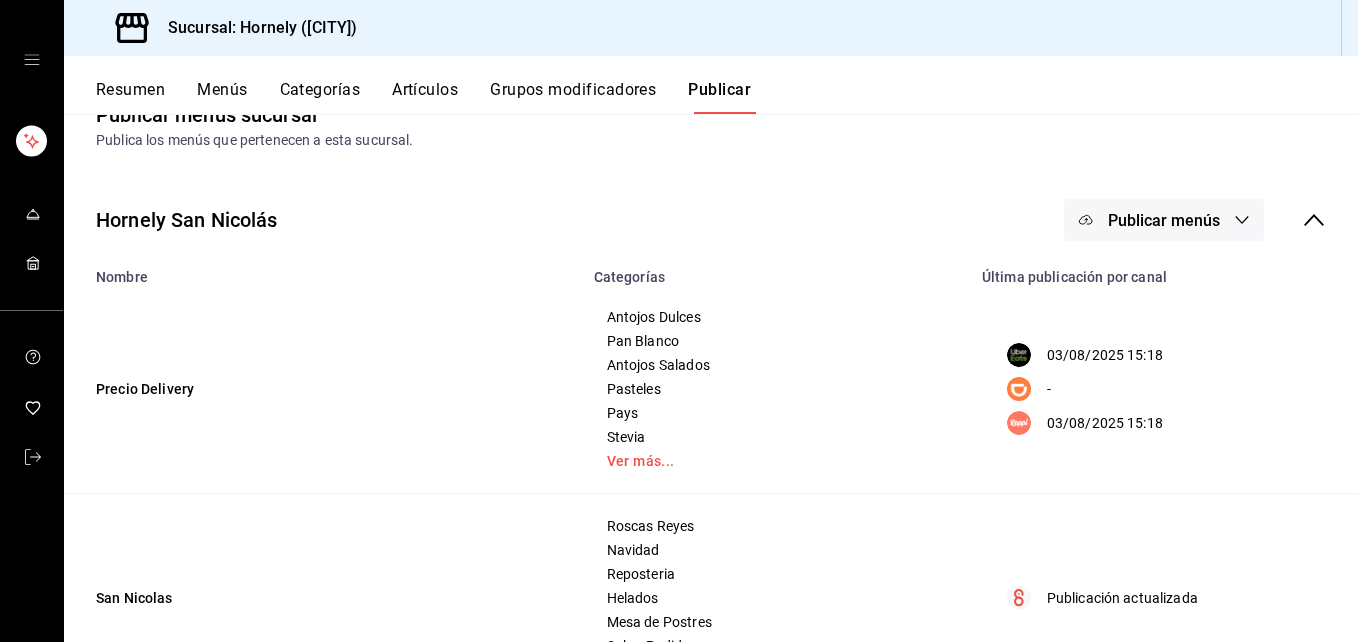 scroll, scrollTop: 0, scrollLeft: 0, axis: both 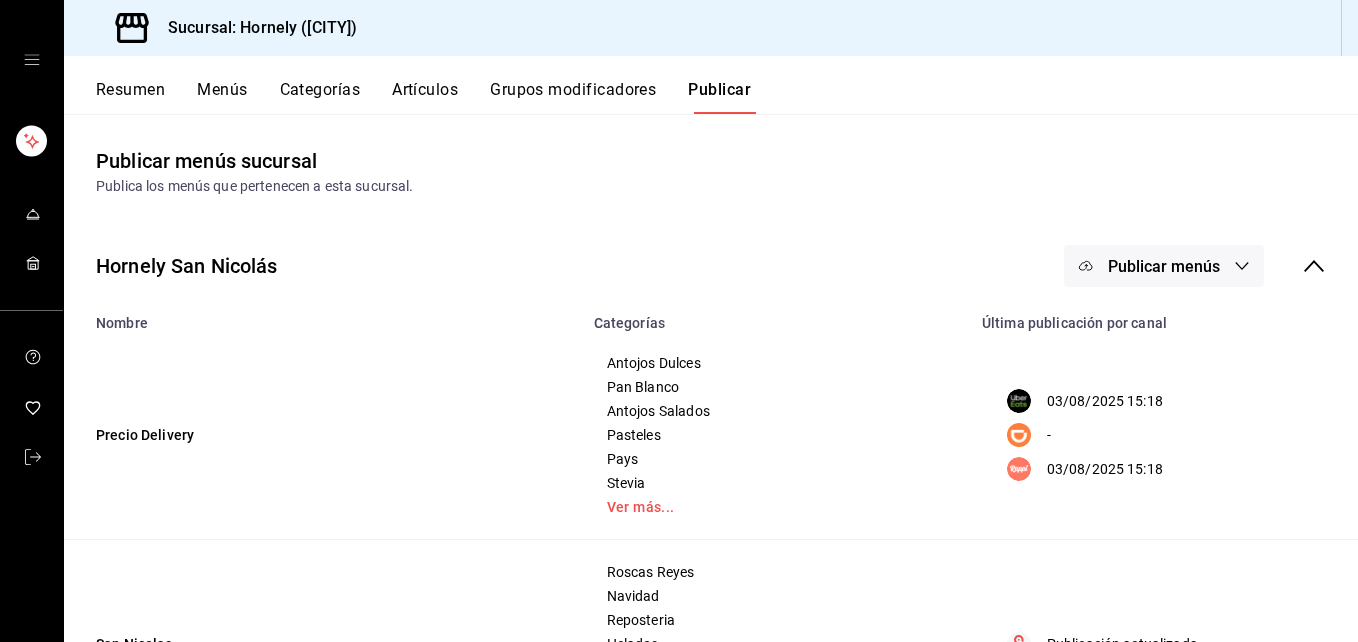 click on "Resumen" at bounding box center (130, 97) 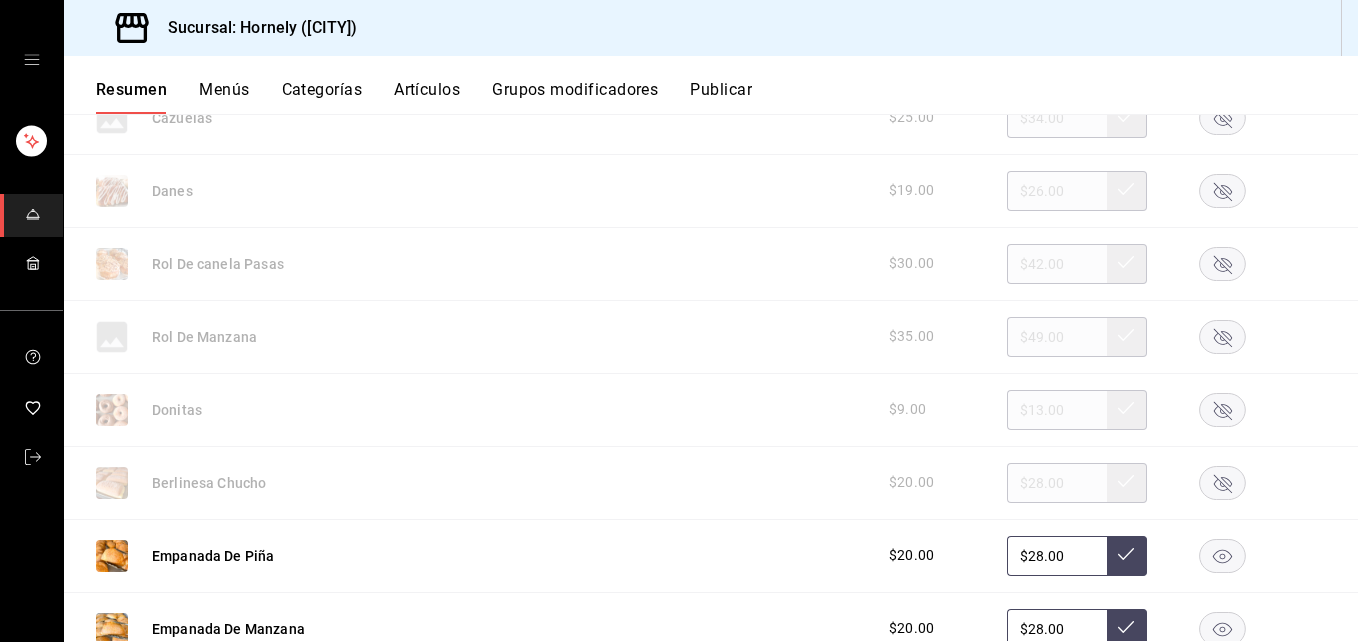 scroll, scrollTop: 300, scrollLeft: 0, axis: vertical 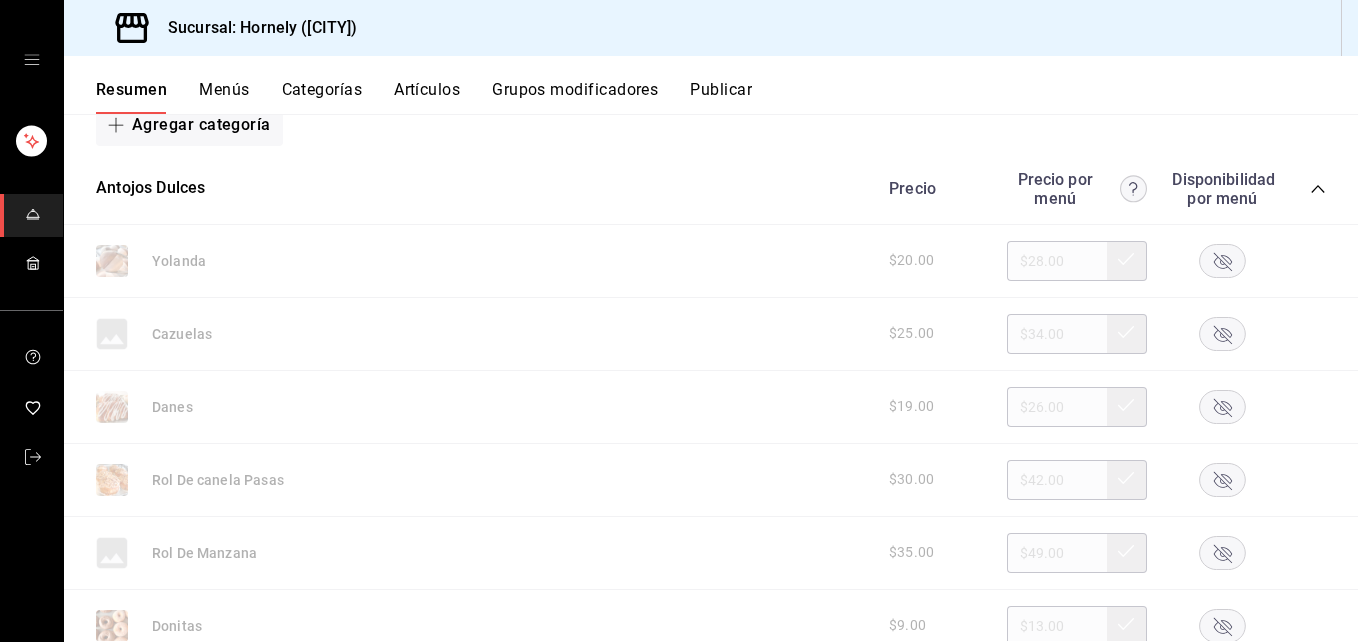 click on "Publicar" at bounding box center (721, 97) 